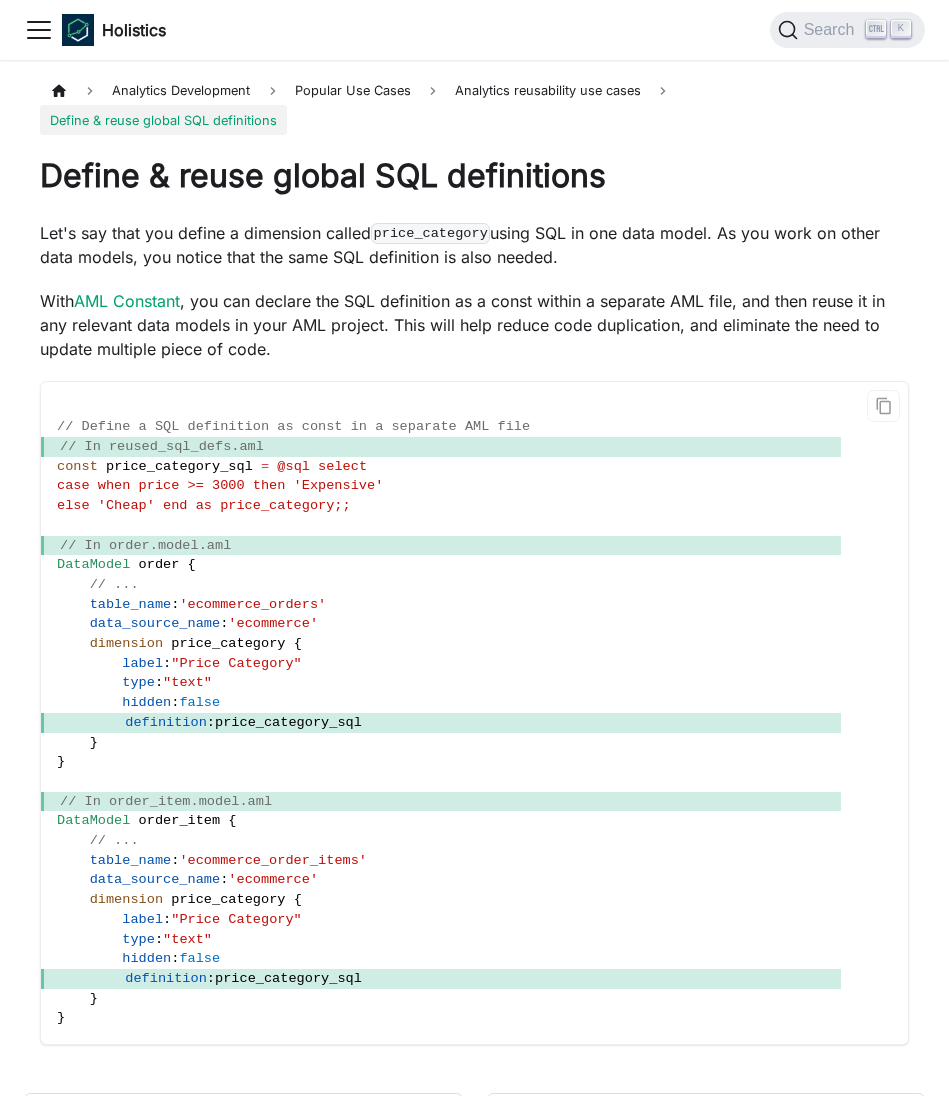 scroll, scrollTop: 248, scrollLeft: 0, axis: vertical 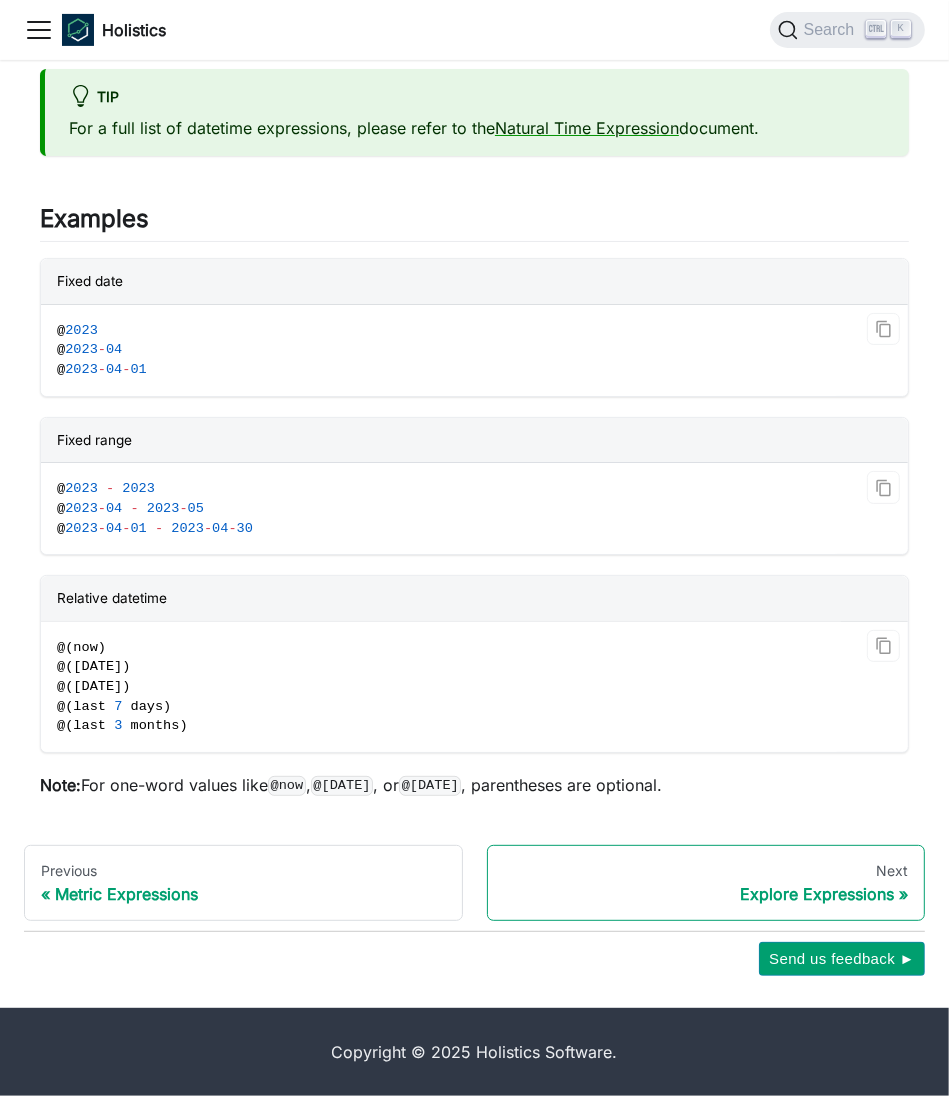 click on "Explore Expressions" at bounding box center [706, 894] 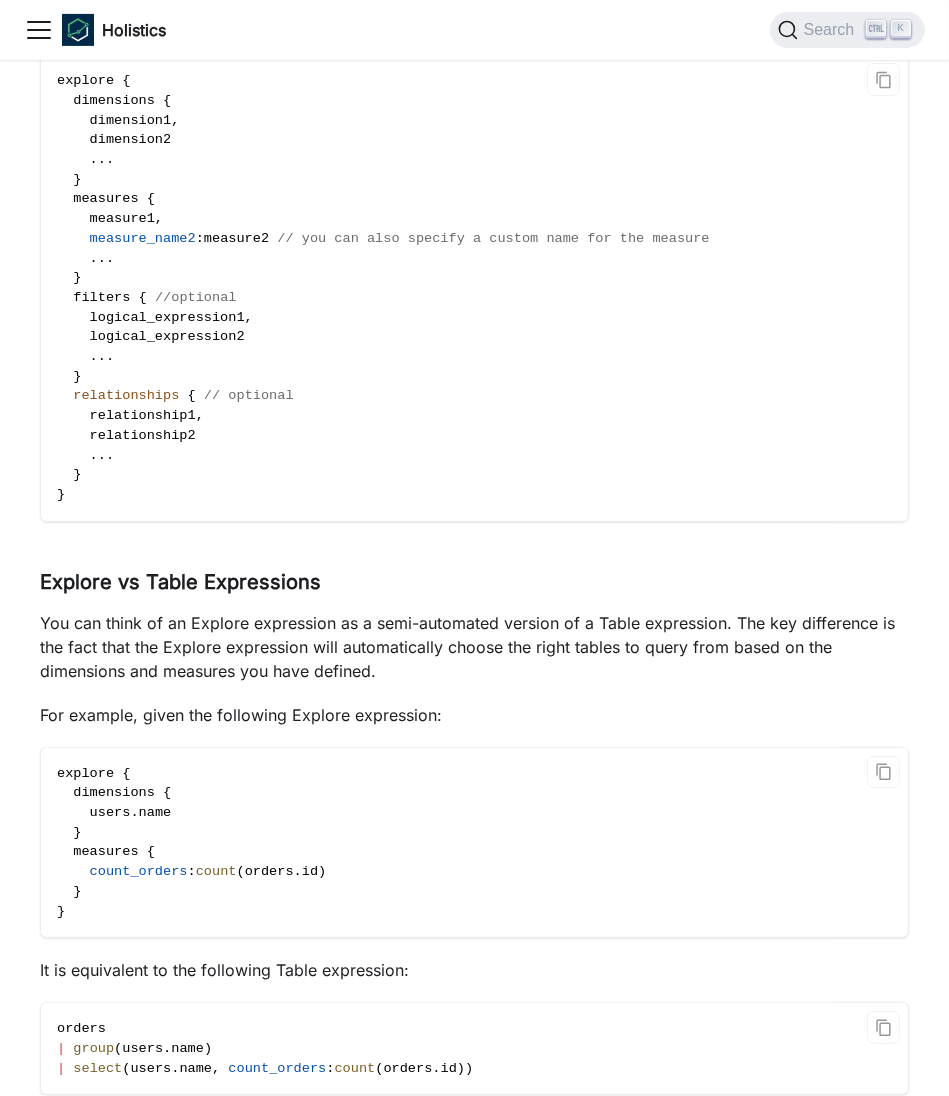 scroll, scrollTop: 0, scrollLeft: 0, axis: both 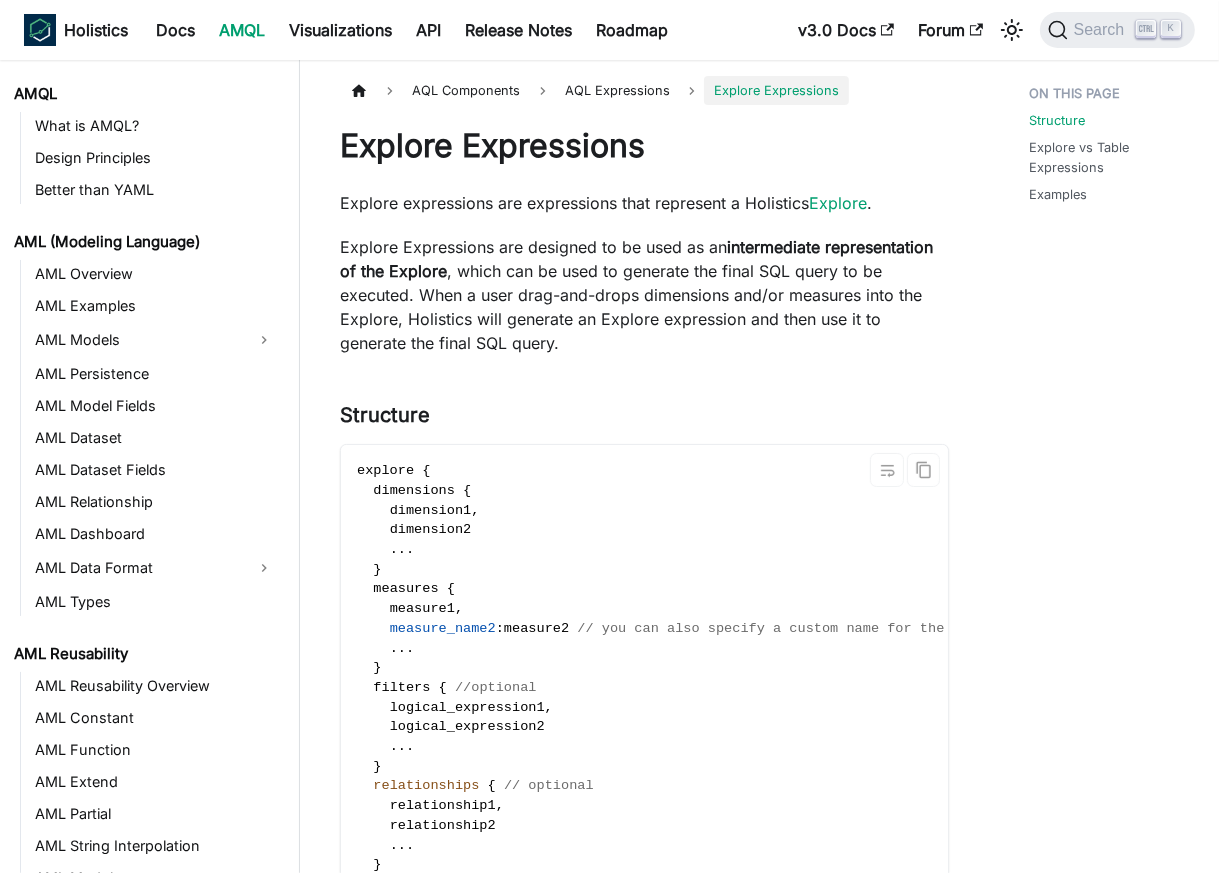 click on "Skip to main content Holistics Docs AMQL Visualizations API Release Notes Roadmap v3.0 Docs Forum Search K AMQL What is AMQL? Design Principles Better than YAML AML (Modeling Language) AML Overview AML Examples AML Models AML Persistence AML Model Fields AML Dataset AML Dataset Fields AML Relationship AML Dashboard AML Data Format AML Types AML Reusability AML Reusability Overview AML Constant AML Function AML Extend AML Partial AML String Interpolation AML Module AQL (Querying Language) AQL Overview Getting Started with AQL AQL in 30 minutes Concepts AQL Quick Reference AQL Components AQL Expressions Table Expressions Metric Expressions Datetime Literals Explore Expressions AQL Condition AQL Operators AQL Pipe AQL Types Troubleshooting AQL Troubleshooting Common Relationships Problems AQL Error Reference AQL Functions AQL Functions Overview Table Functions Metric Functions Overview Condition Functions Relationship Functions LOD Functions Time-Based Functions Window Functions Overview Window Functions ." at bounding box center (609, 436) 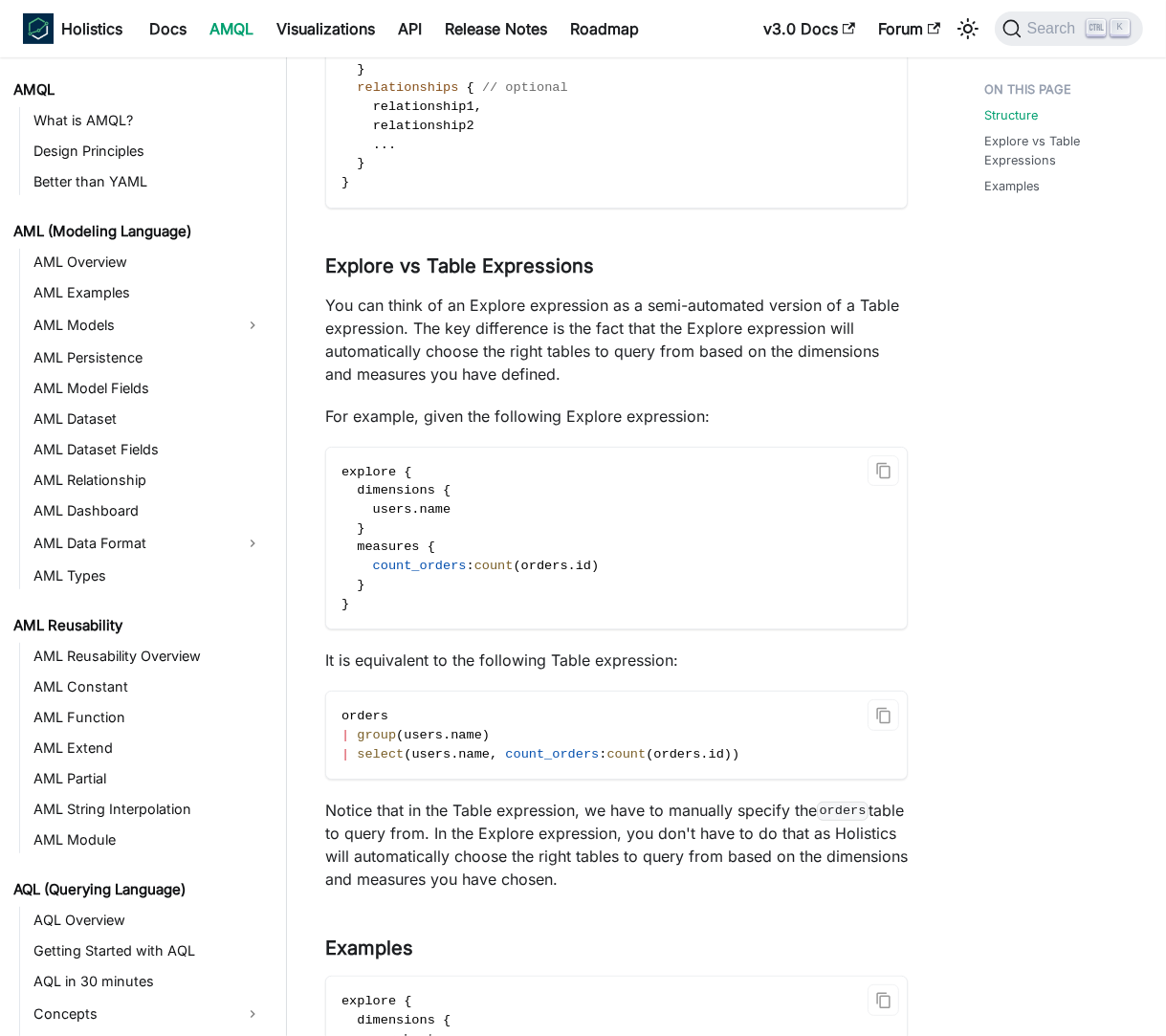 scroll, scrollTop: 1221, scrollLeft: 0, axis: vertical 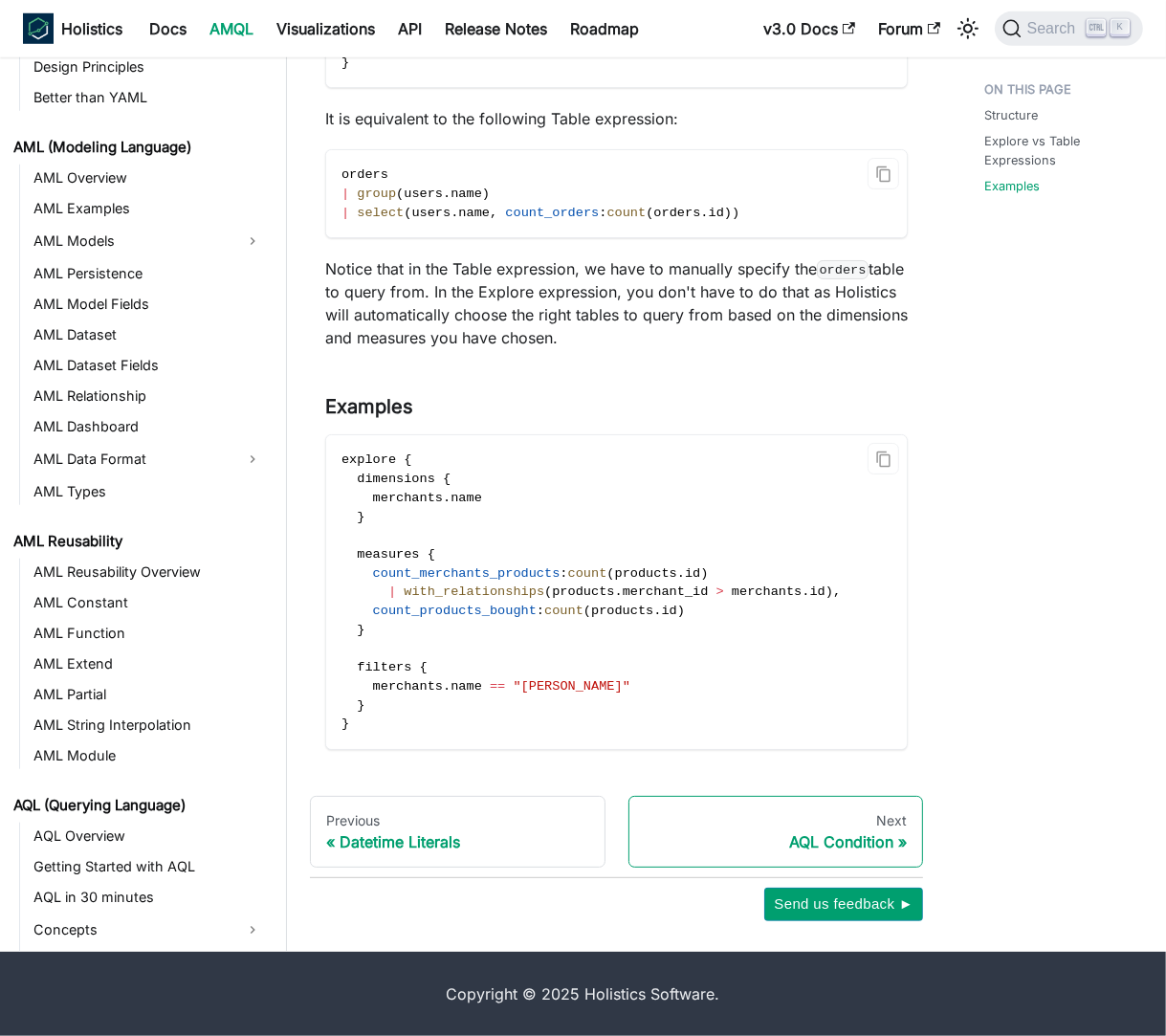 click on "Next" at bounding box center [776, 821] 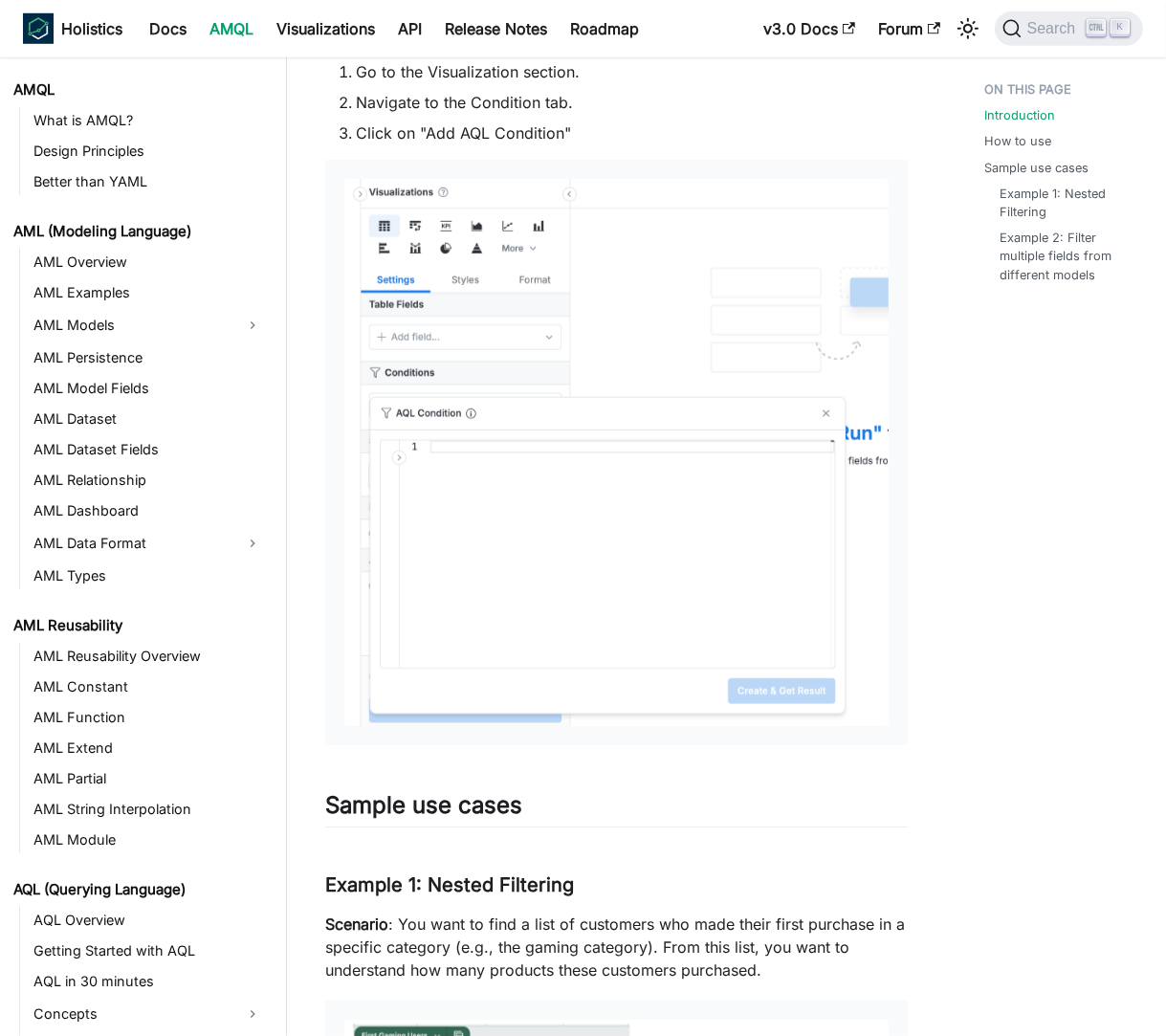 scroll, scrollTop: 0, scrollLeft: 0, axis: both 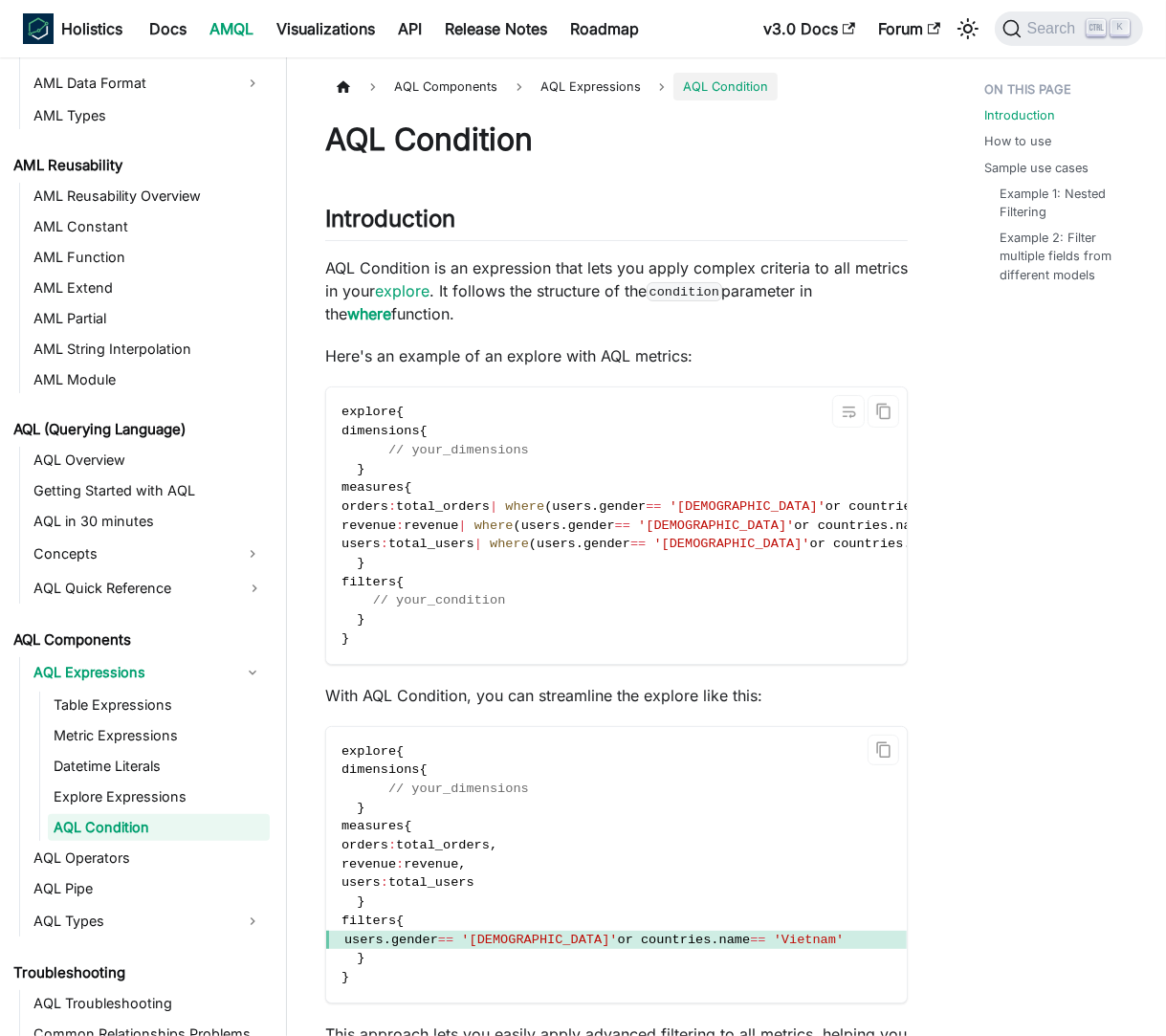 drag, startPoint x: 759, startPoint y: 571, endPoint x: 737, endPoint y: 548, distance: 31.827661 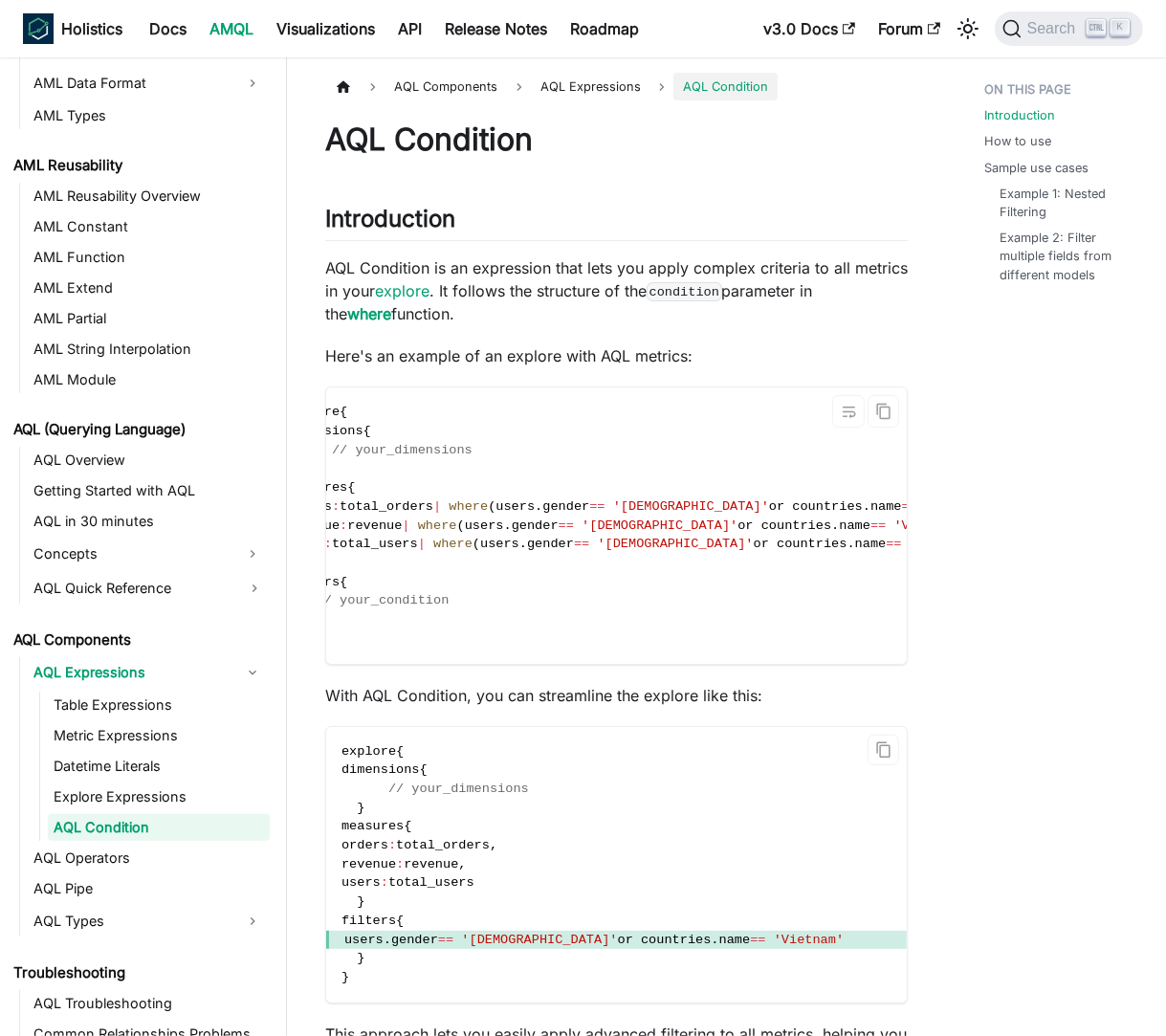 scroll, scrollTop: 0, scrollLeft: 0, axis: both 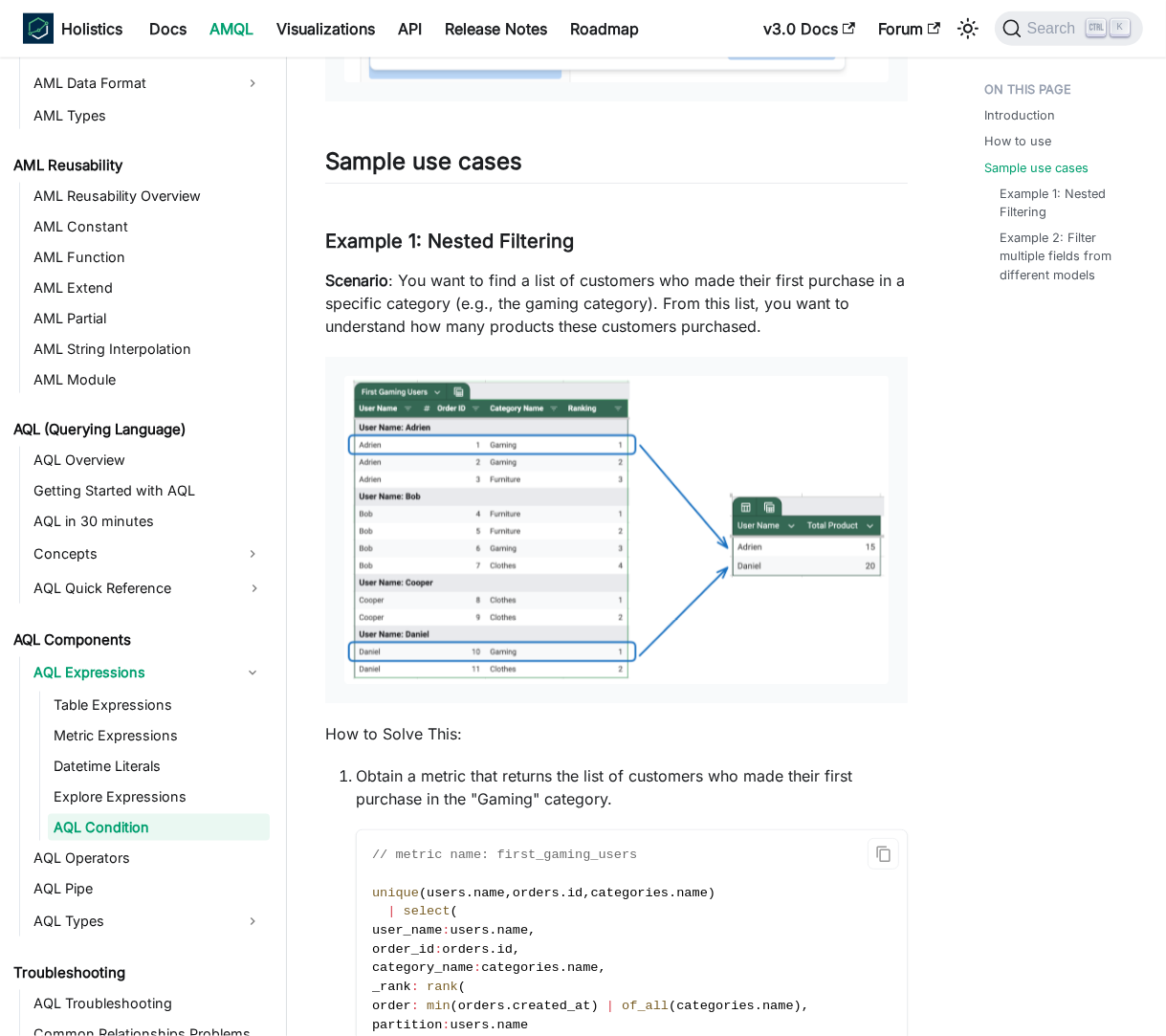 drag, startPoint x: 1122, startPoint y: 452, endPoint x: 982, endPoint y: 371, distance: 161.74362 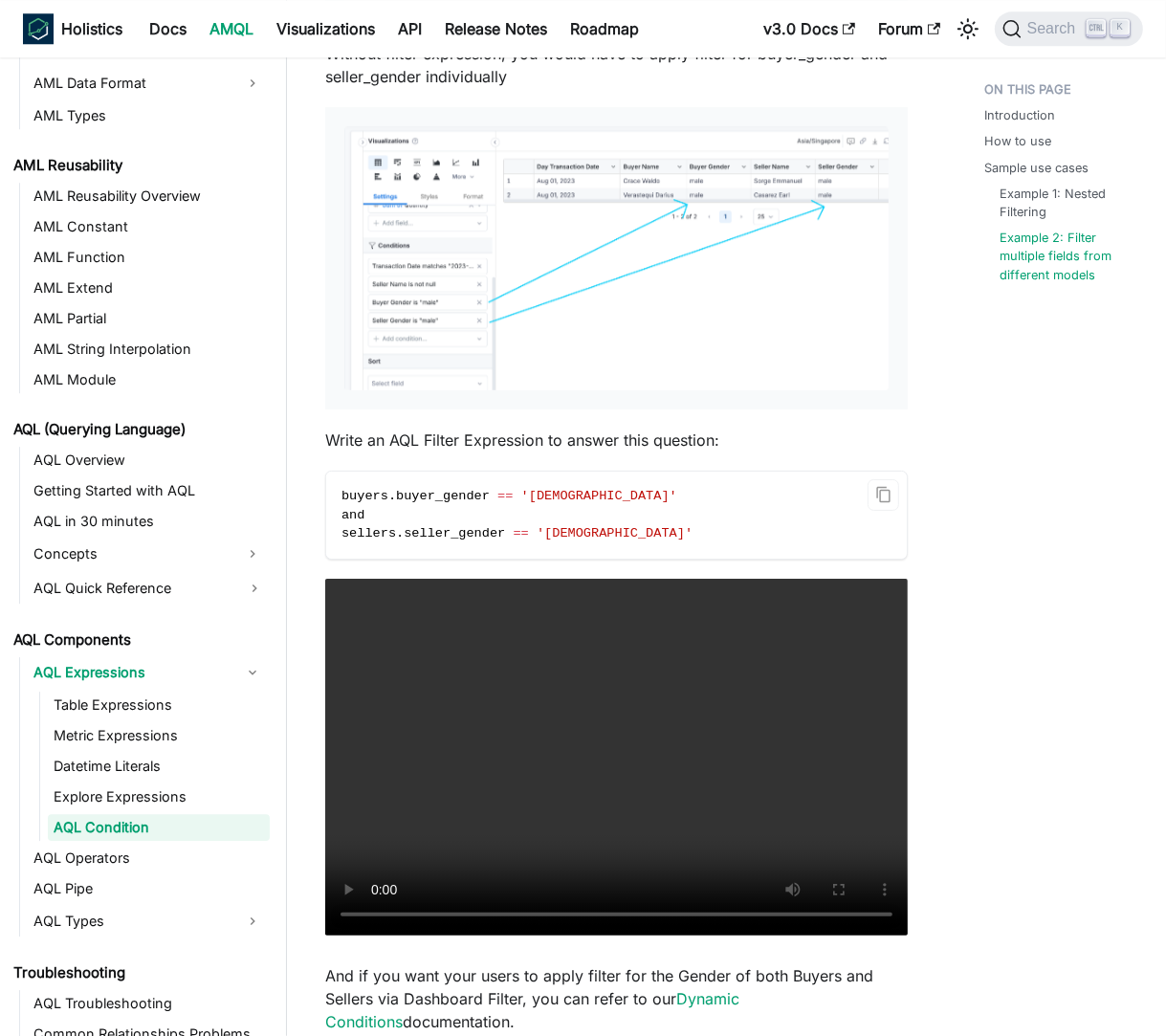 scroll, scrollTop: 4448, scrollLeft: 0, axis: vertical 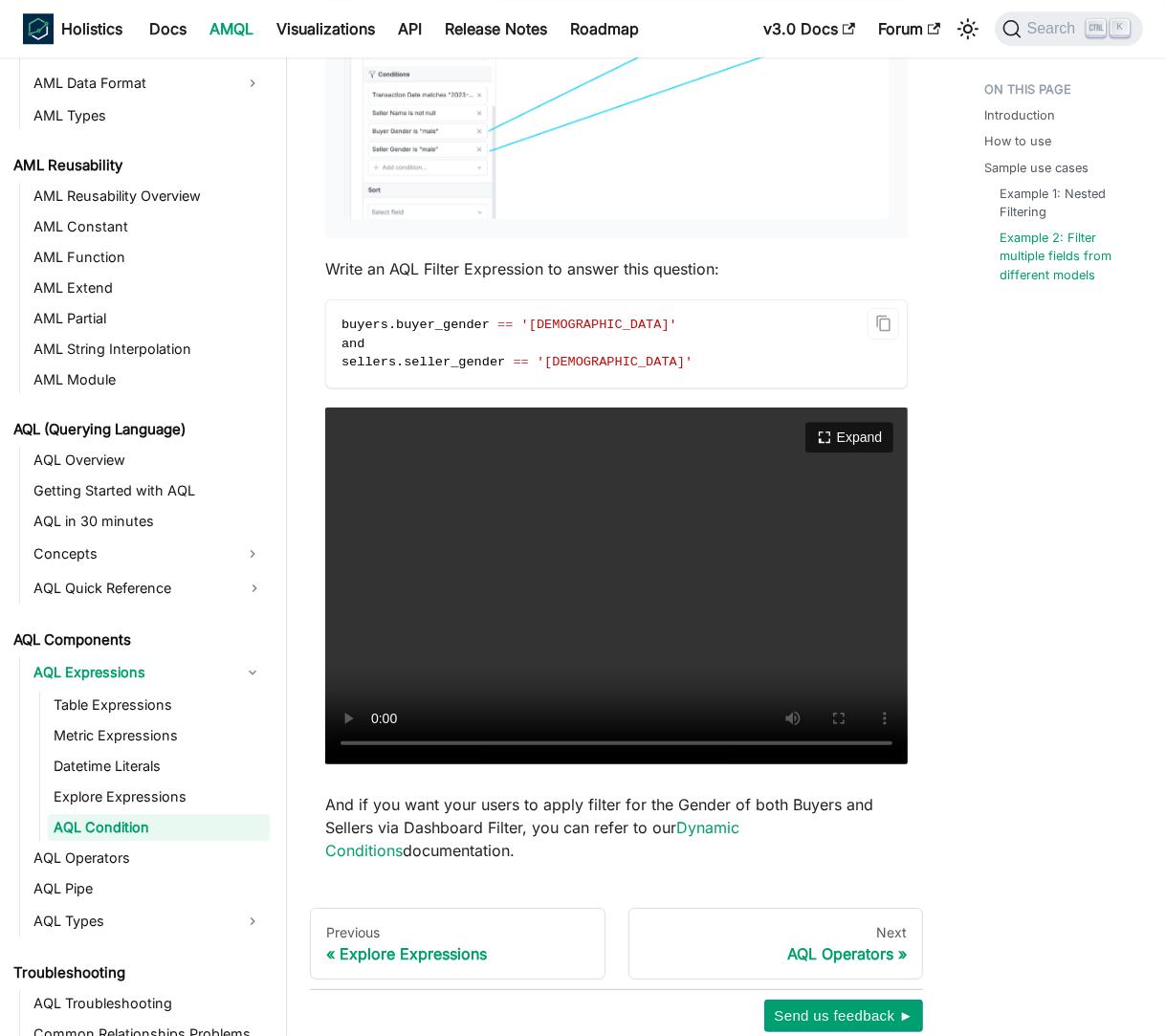 click on "Your browser does not support embedding video, but you can  download it ." at bounding box center (616, 585) 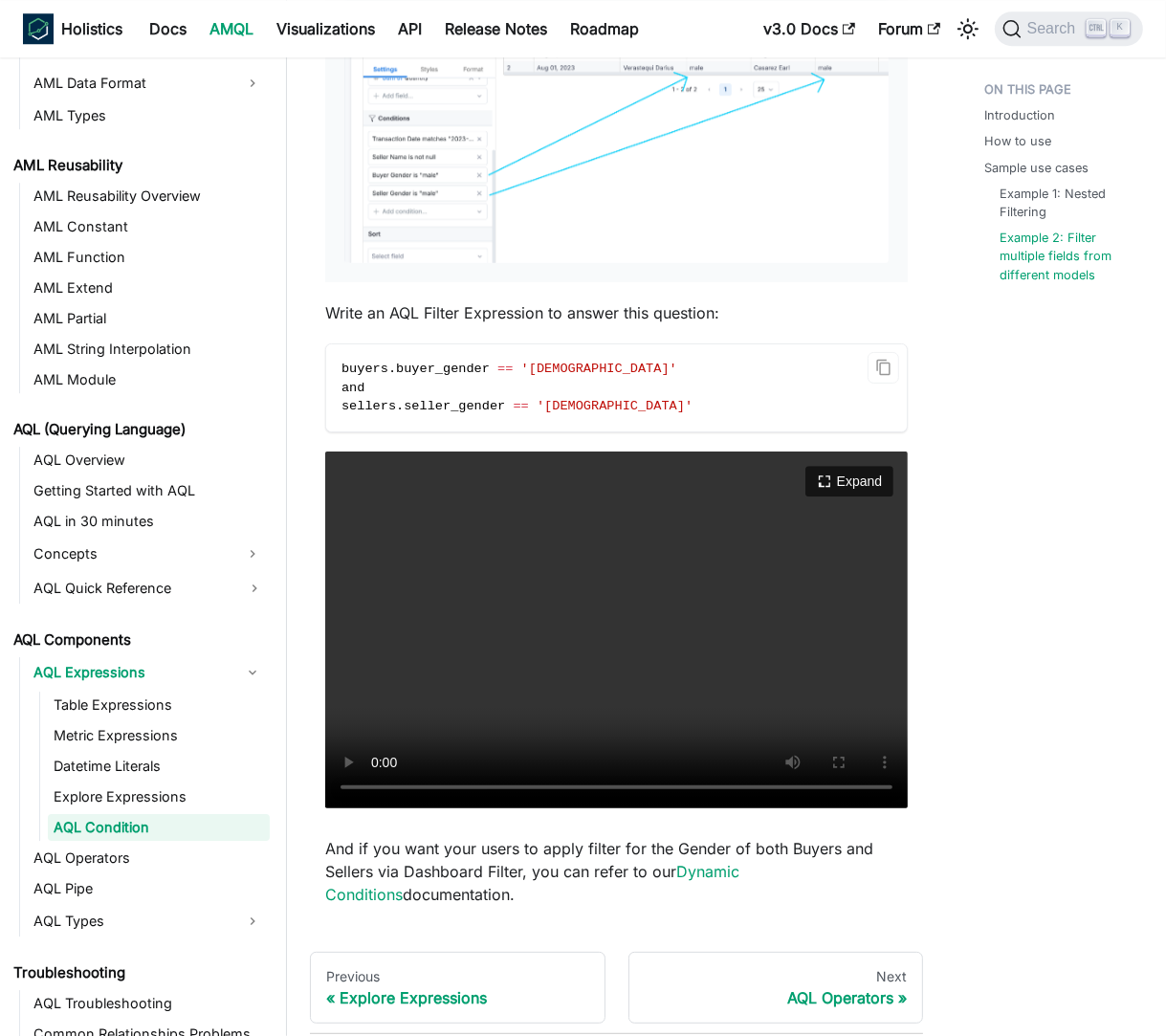 scroll, scrollTop: 4448, scrollLeft: 0, axis: vertical 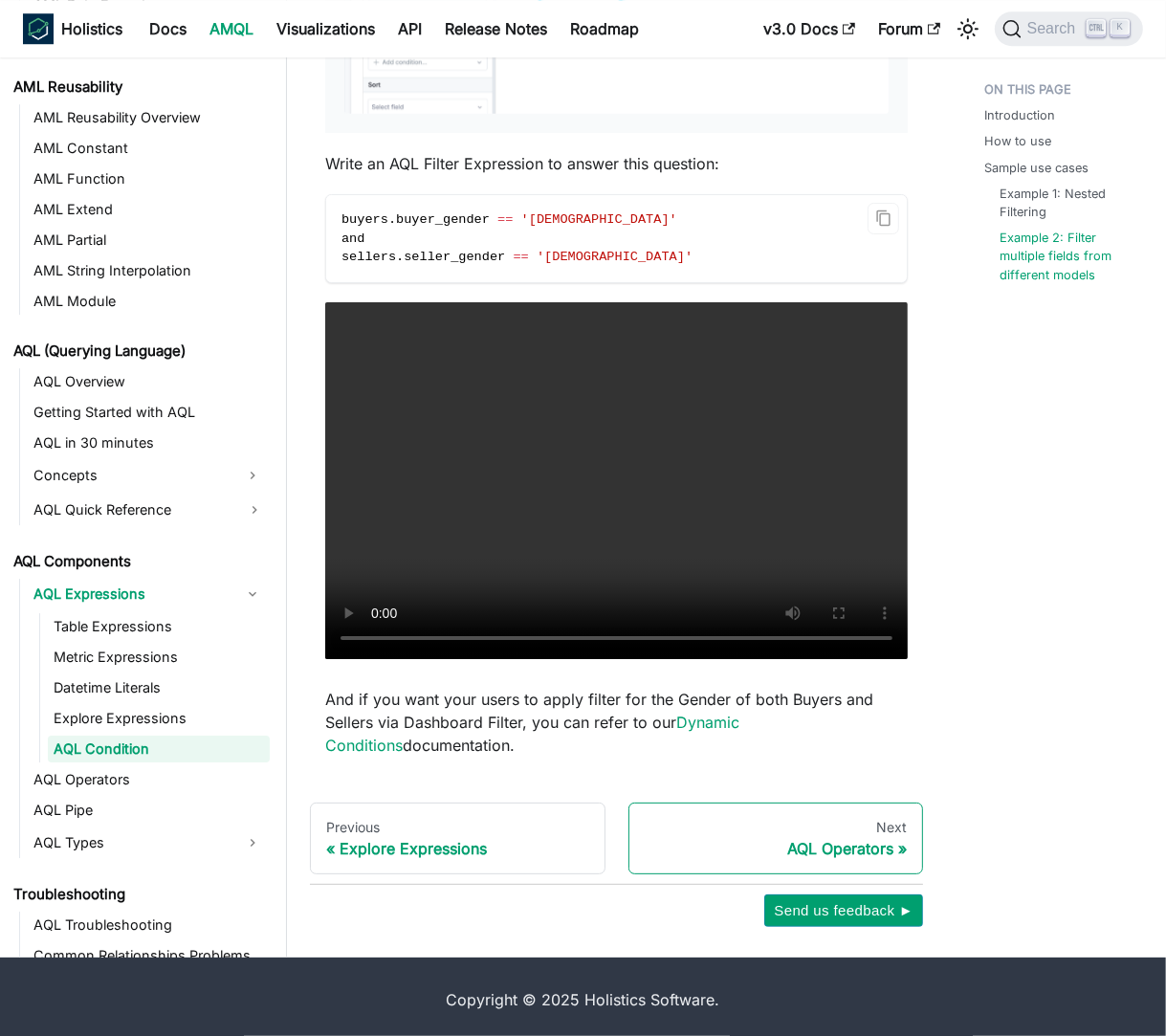 click on "AQL Operators" at bounding box center [776, 849] 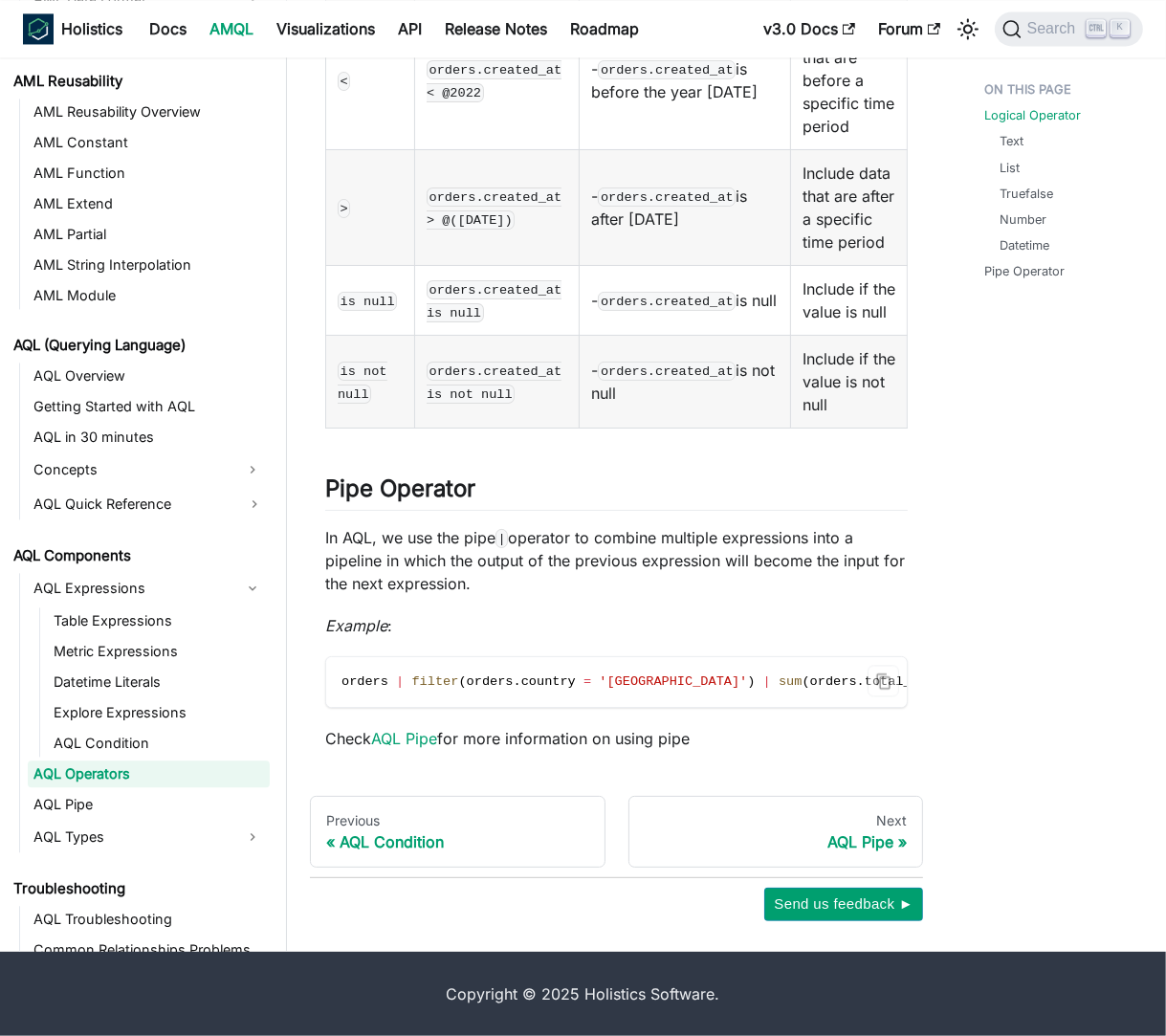 scroll, scrollTop: 0, scrollLeft: 0, axis: both 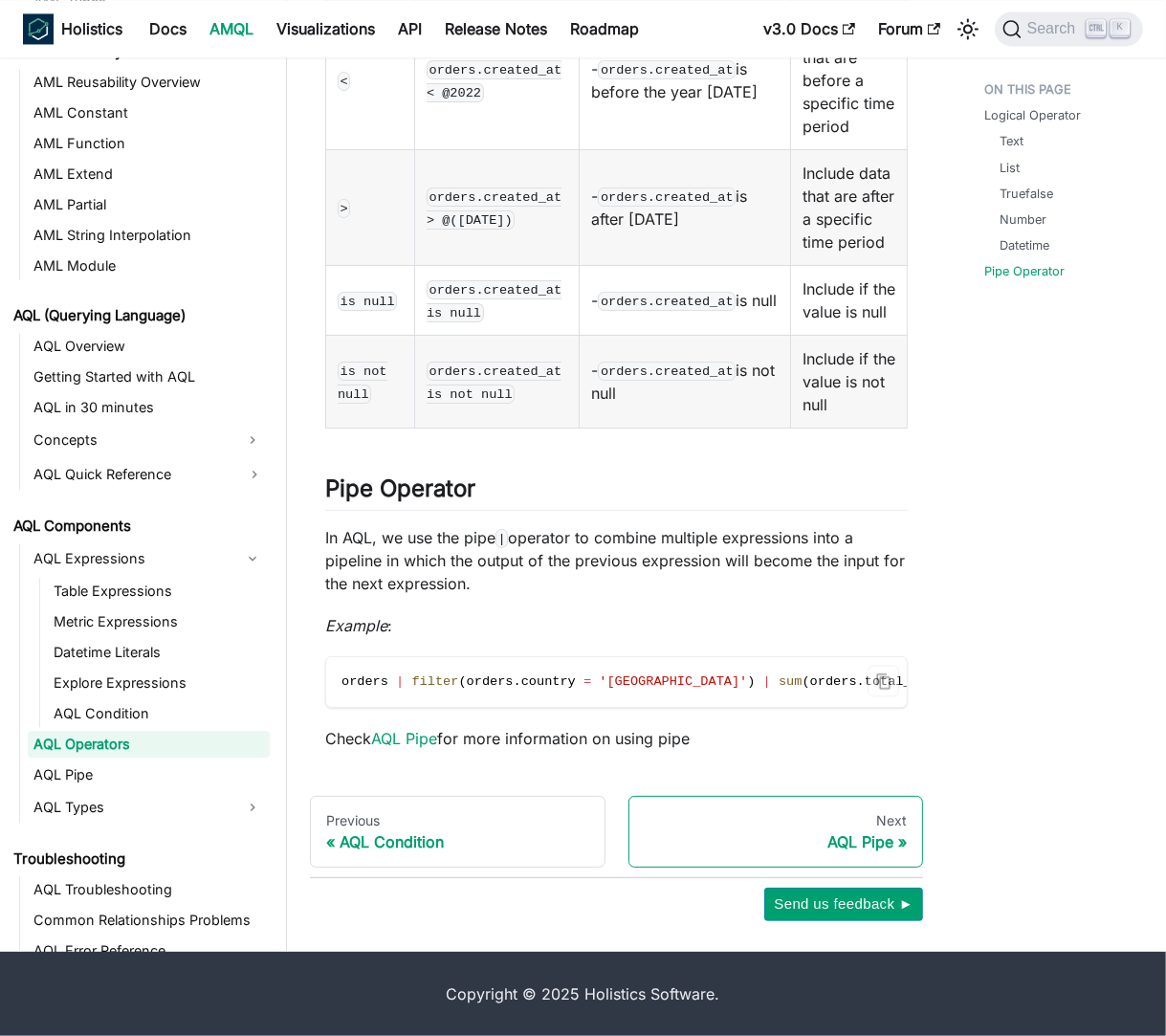 click on "Next" at bounding box center (776, 821) 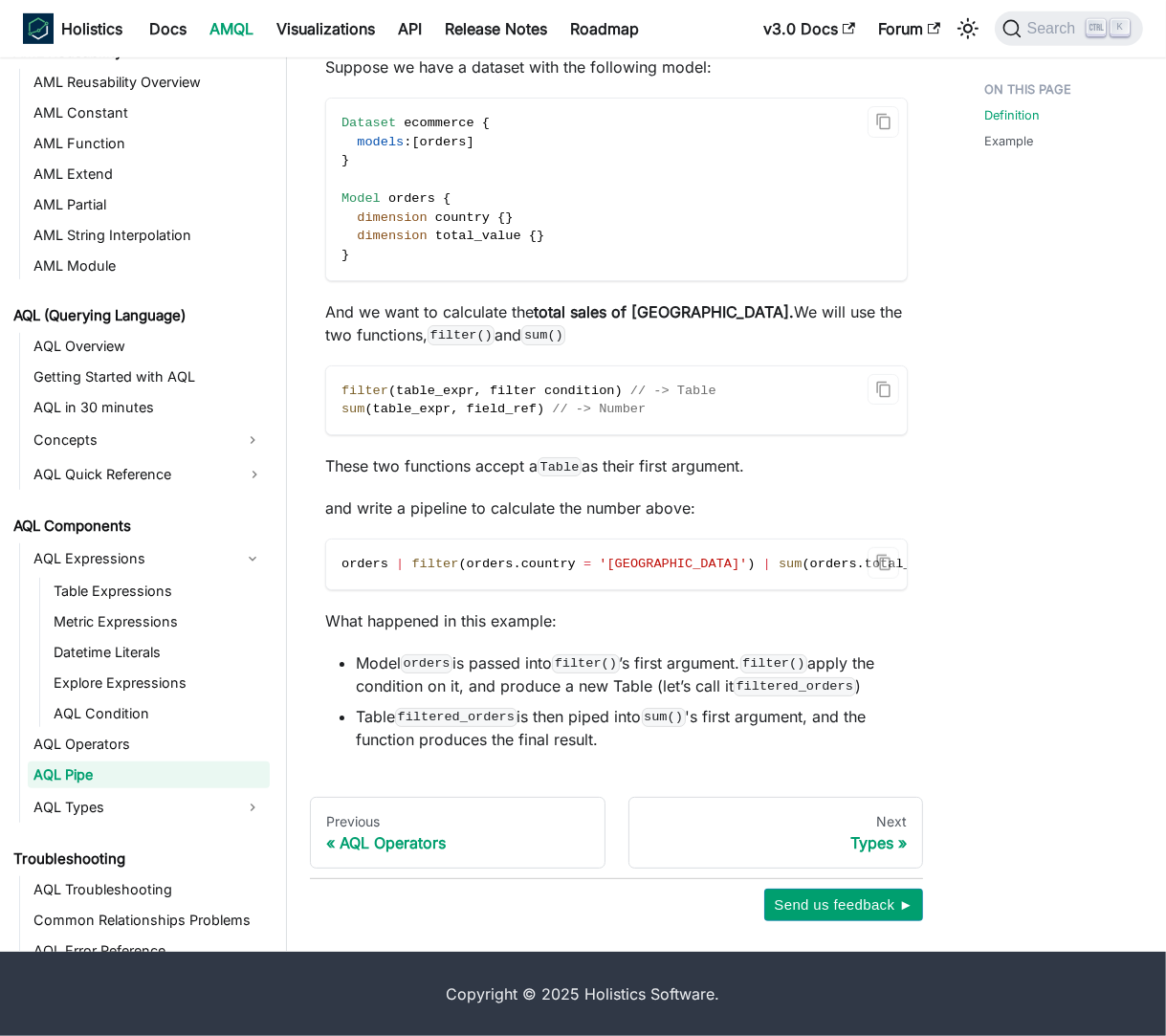scroll, scrollTop: 0, scrollLeft: 0, axis: both 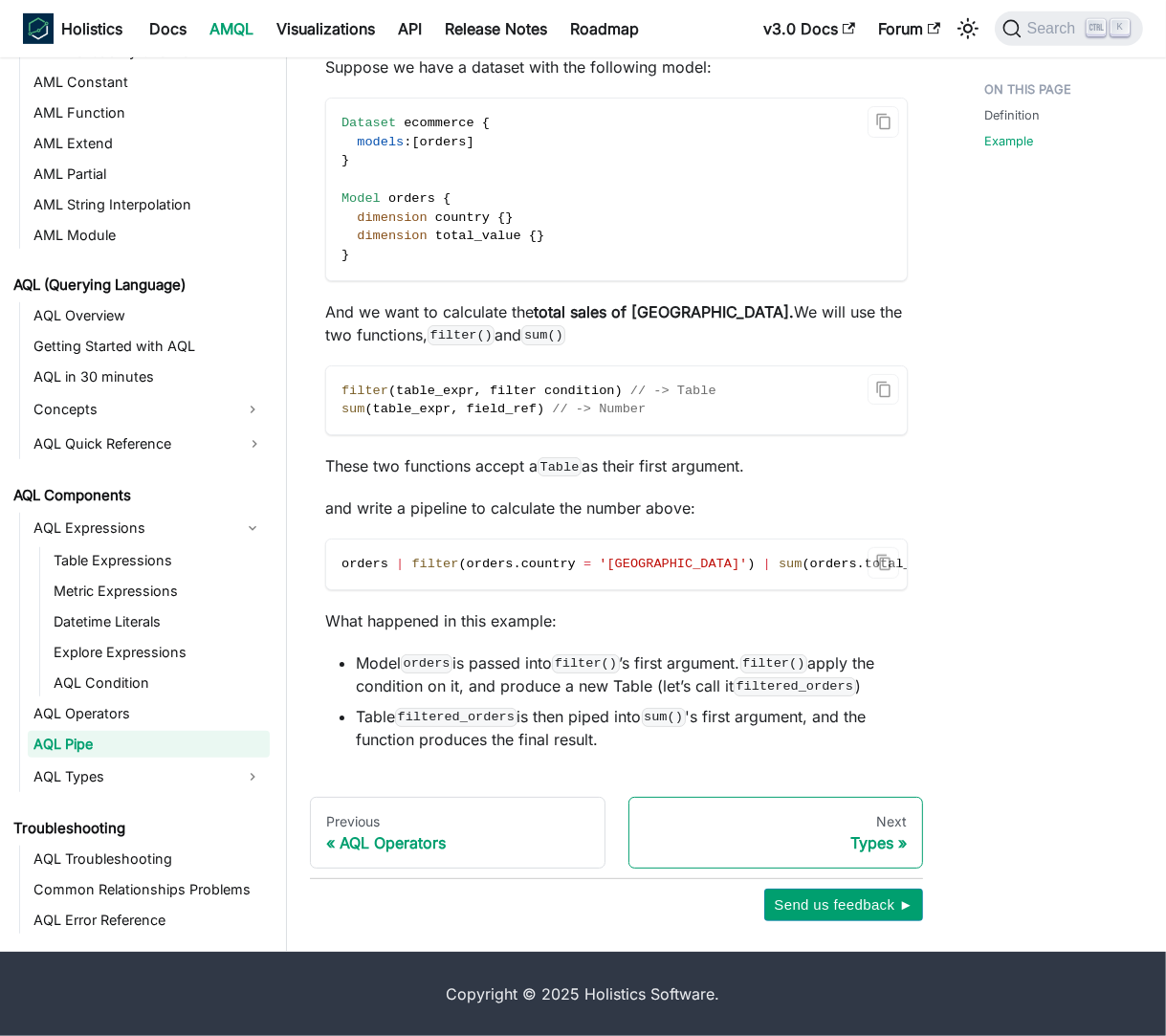 click on "Types" at bounding box center [776, 843] 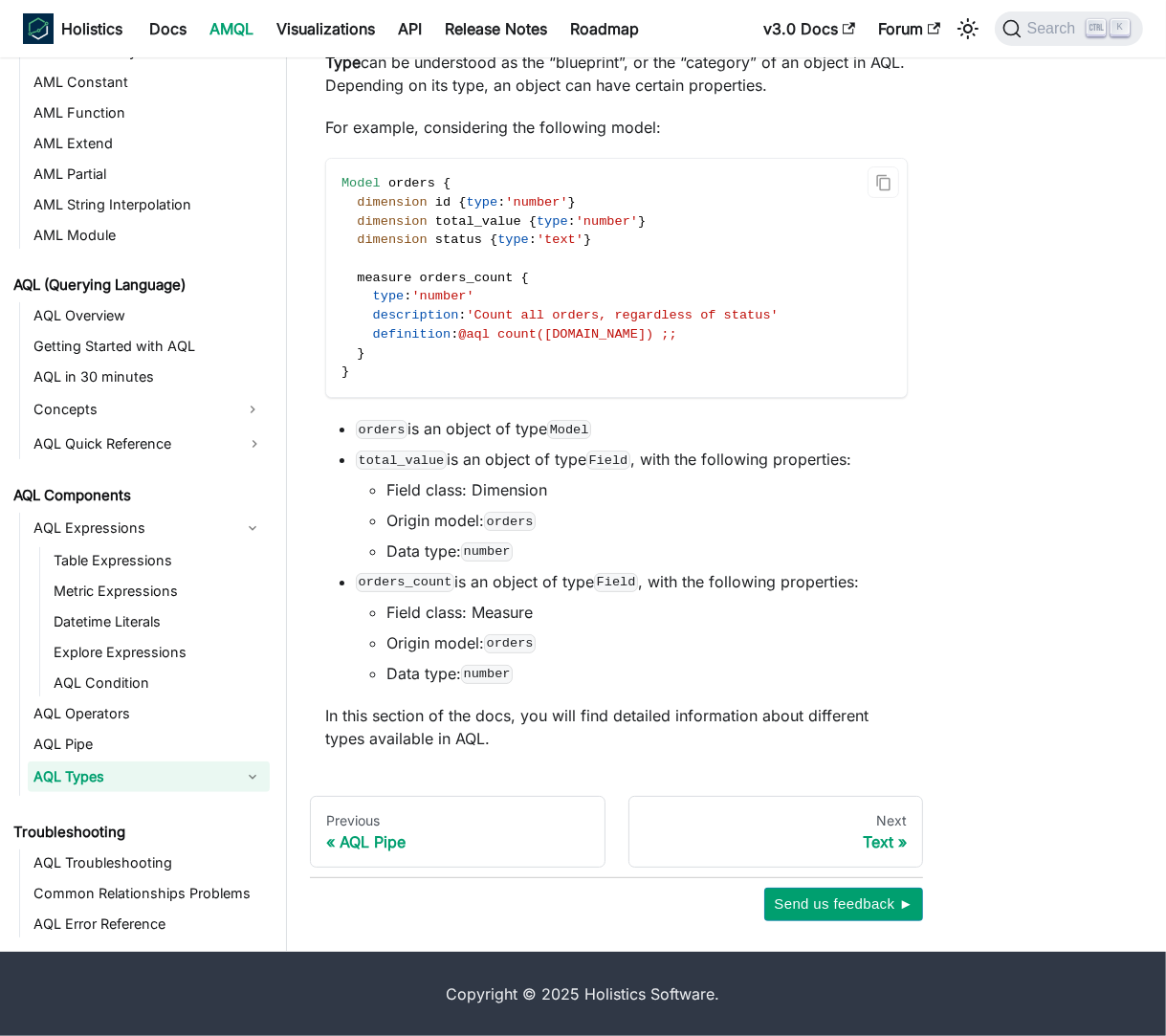 scroll, scrollTop: 0, scrollLeft: 0, axis: both 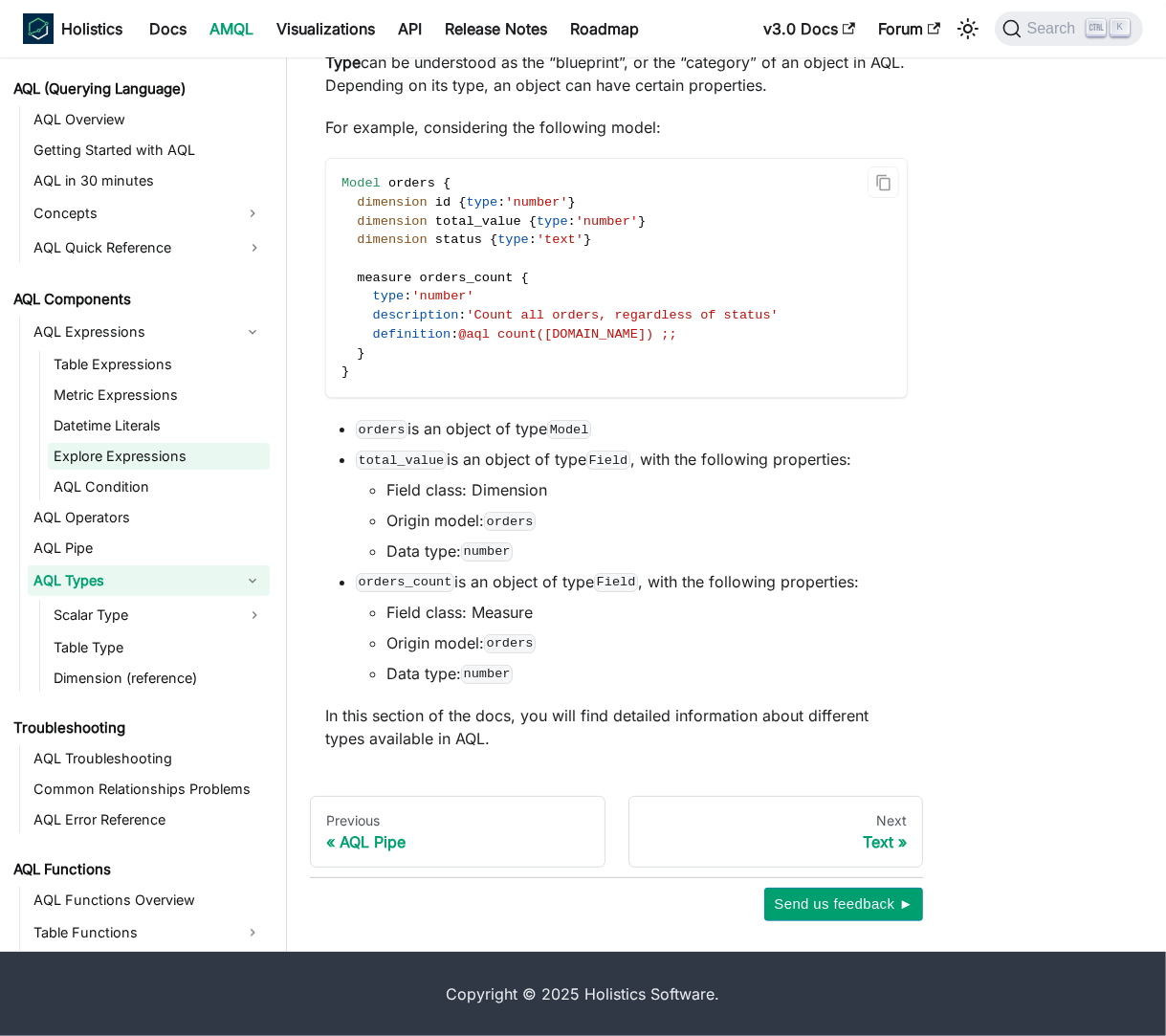 click on "Explore Expressions" at bounding box center [159, 456] 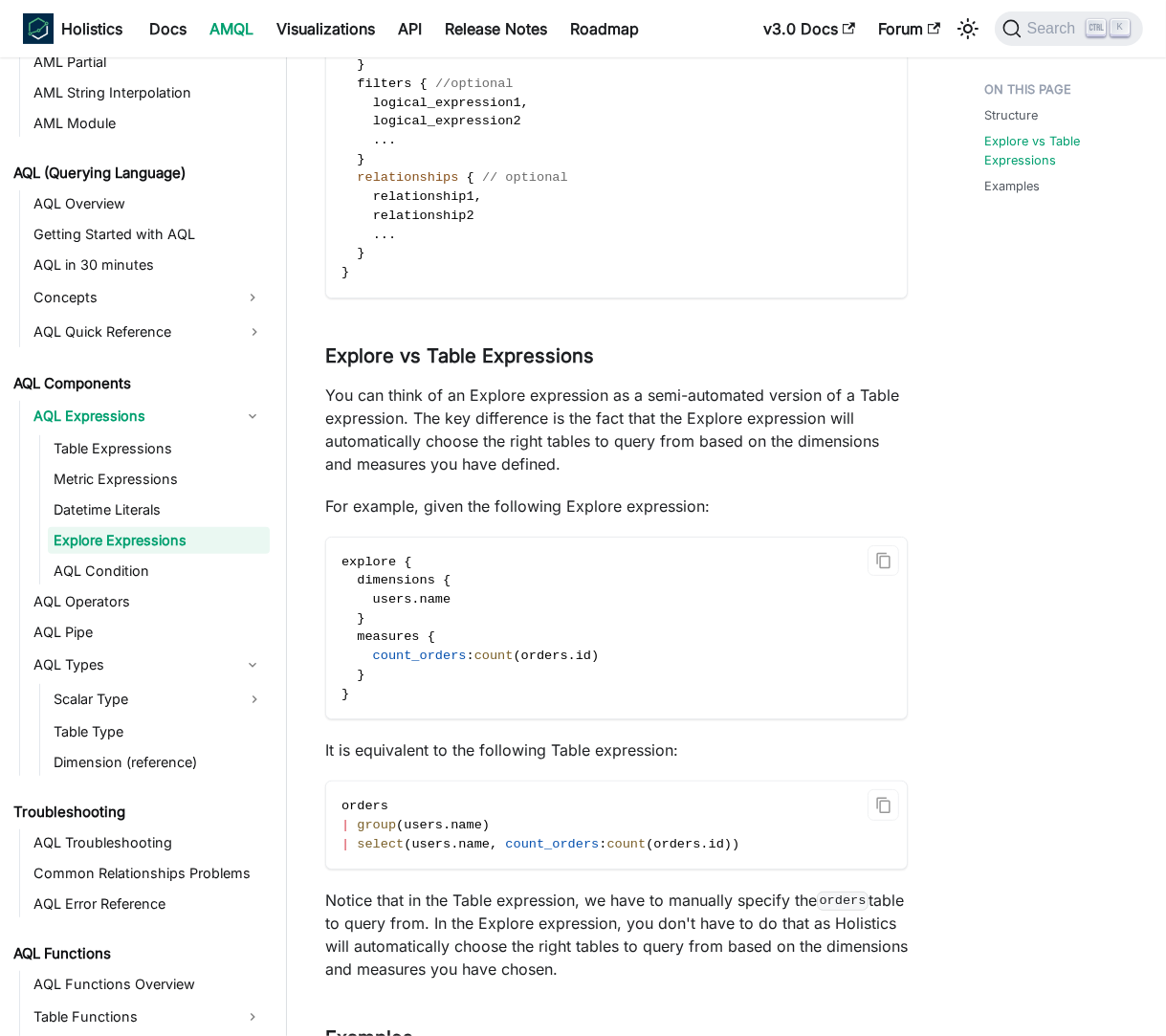 scroll, scrollTop: 860, scrollLeft: 0, axis: vertical 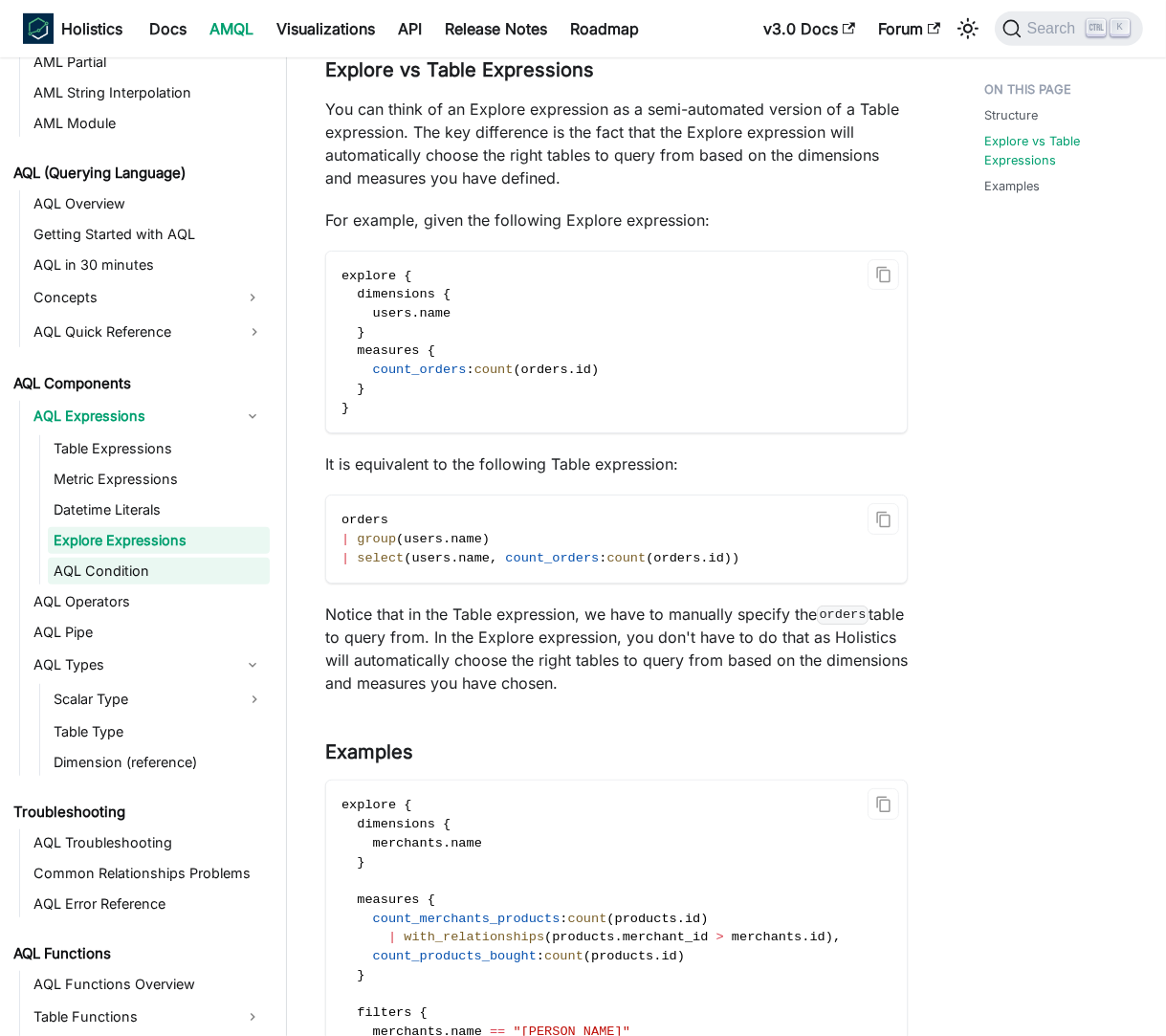 click on "AQL Condition" at bounding box center [159, 571] 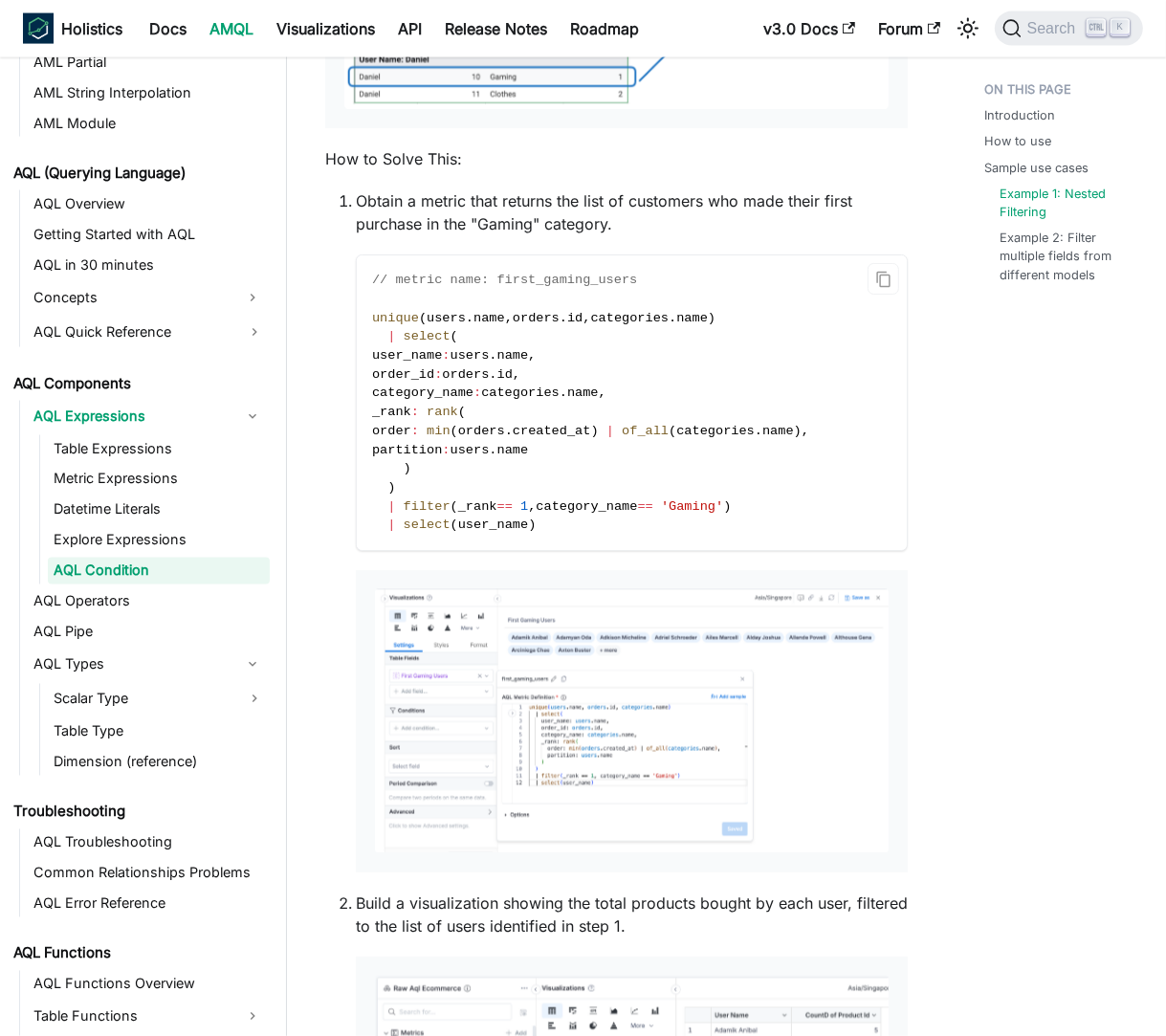 scroll, scrollTop: 3012, scrollLeft: 0, axis: vertical 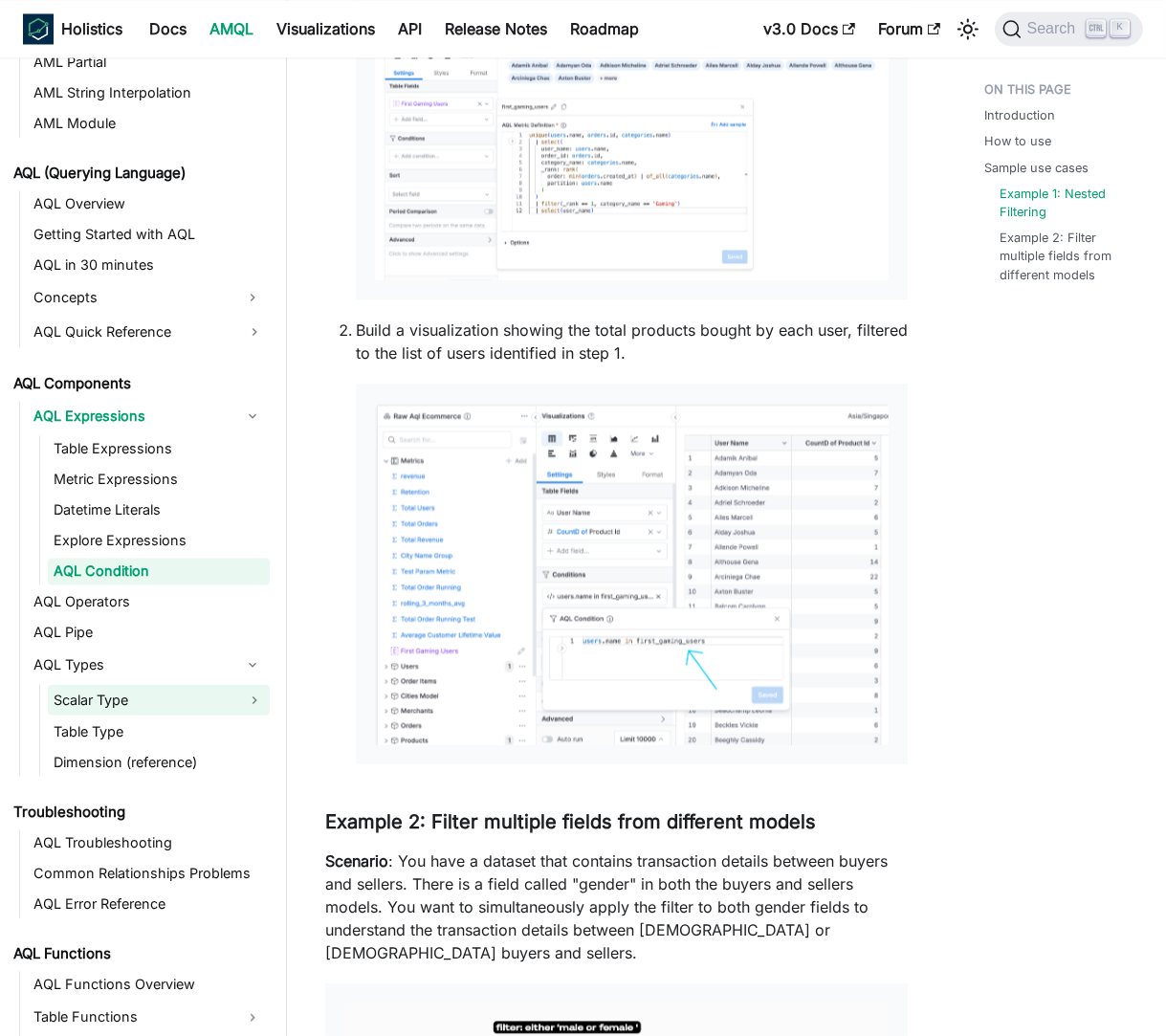 click on "Scalar Type" at bounding box center (159, 699) 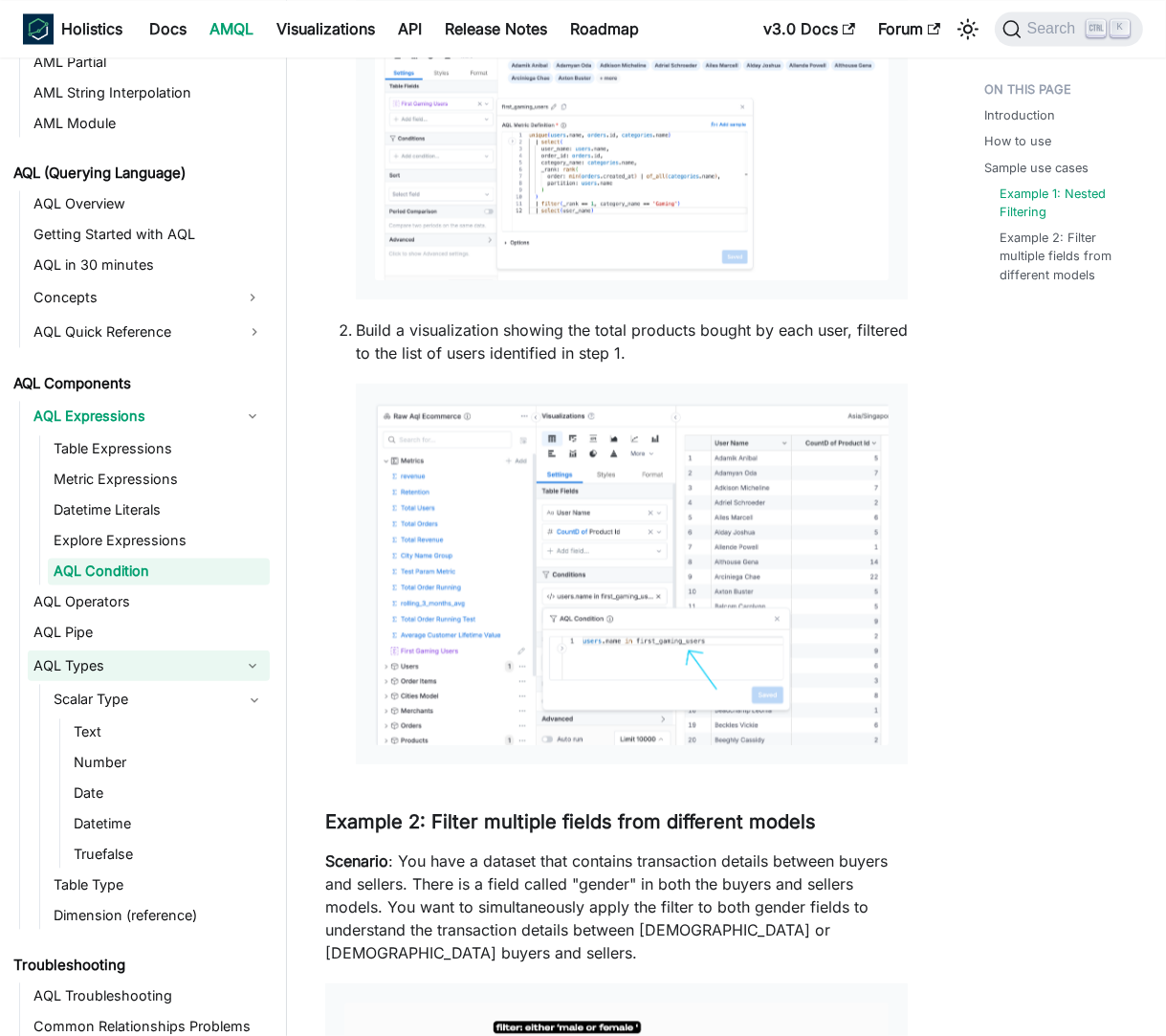 click on "AQL Types" at bounding box center (131, 665) 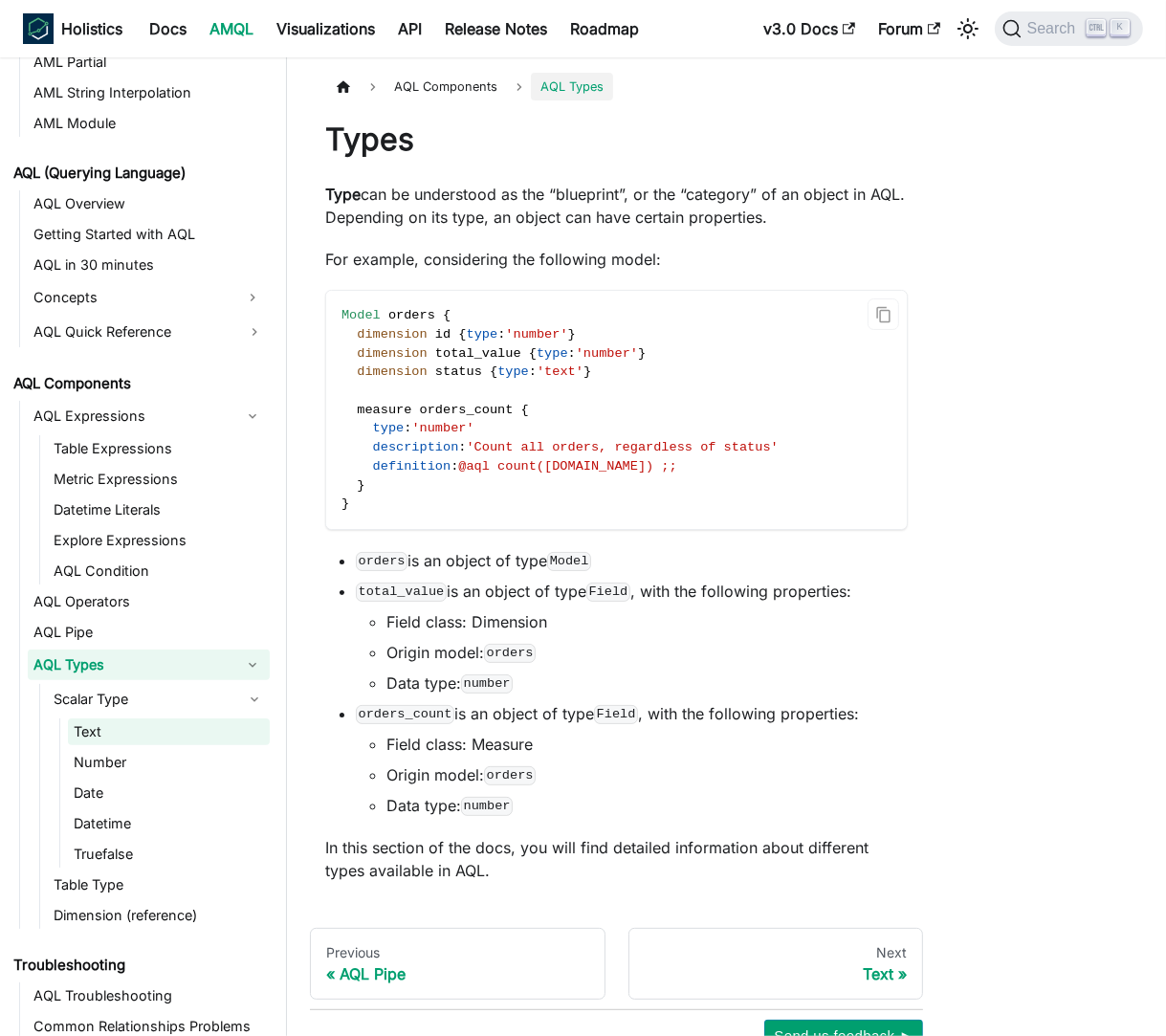 click on "Text" at bounding box center [168, 732] 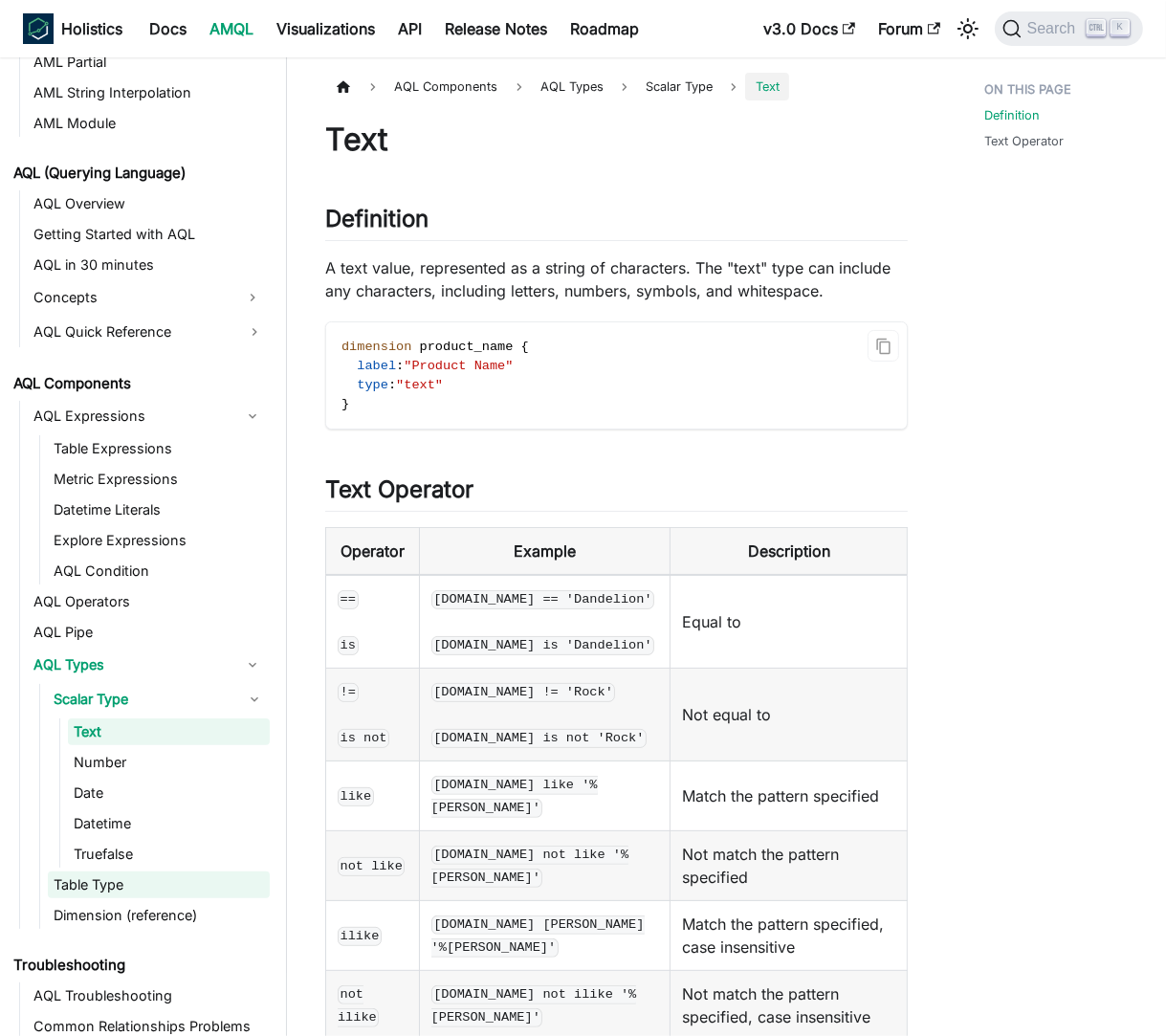 click on "Table Type" at bounding box center (159, 885) 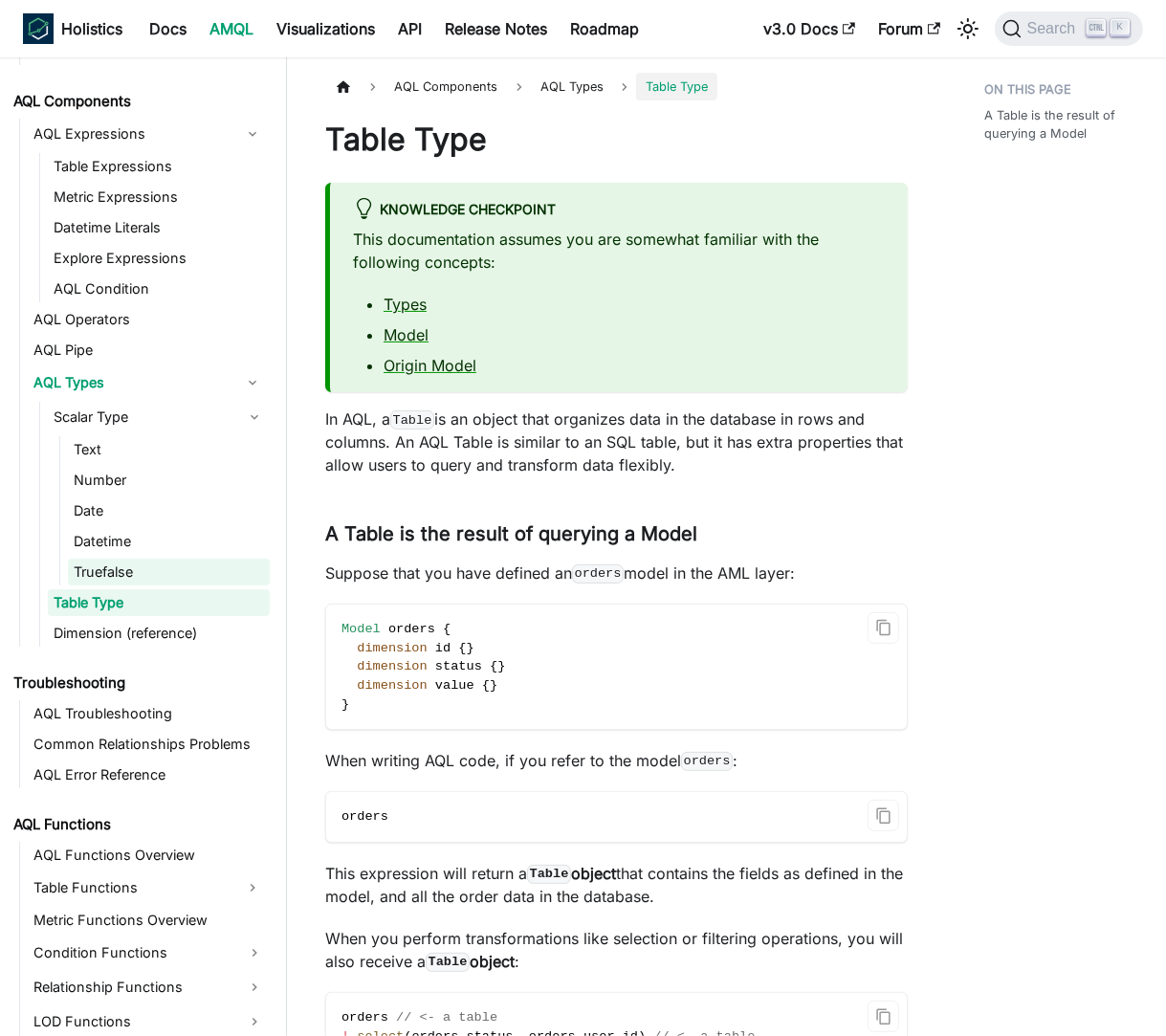 scroll, scrollTop: 1060, scrollLeft: 0, axis: vertical 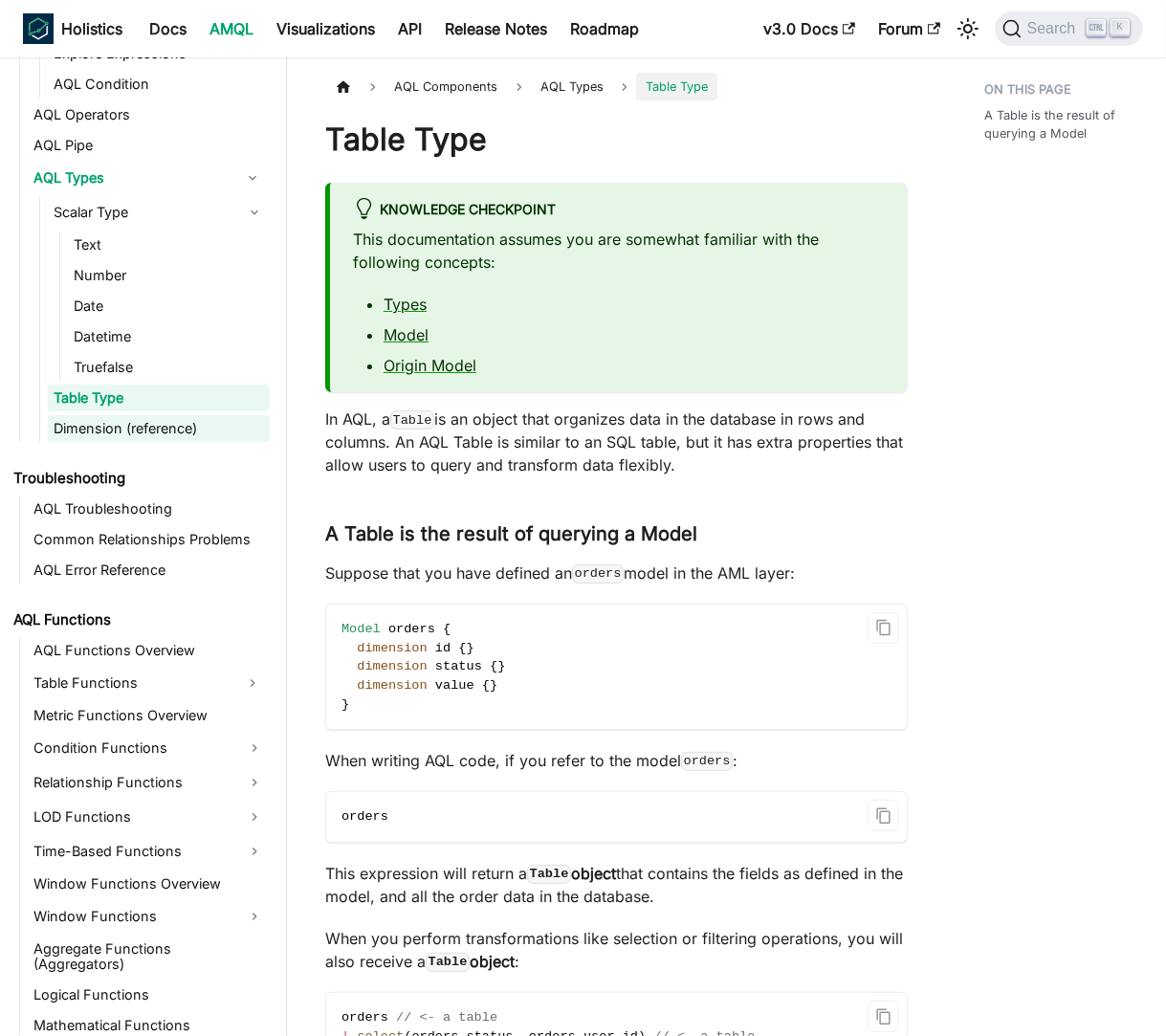 click on "Dimension (reference)" at bounding box center [159, 429] 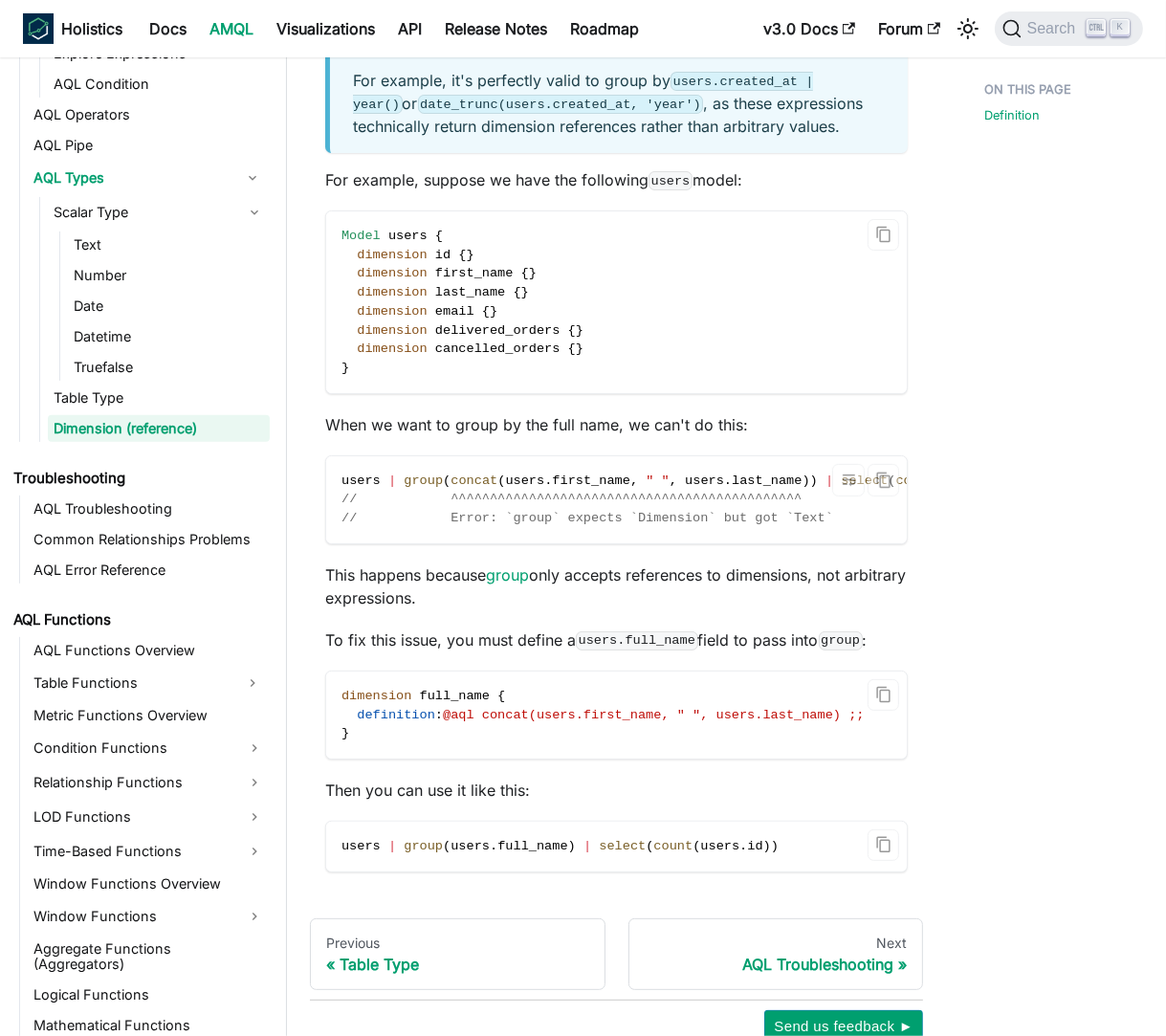scroll, scrollTop: 547, scrollLeft: 0, axis: vertical 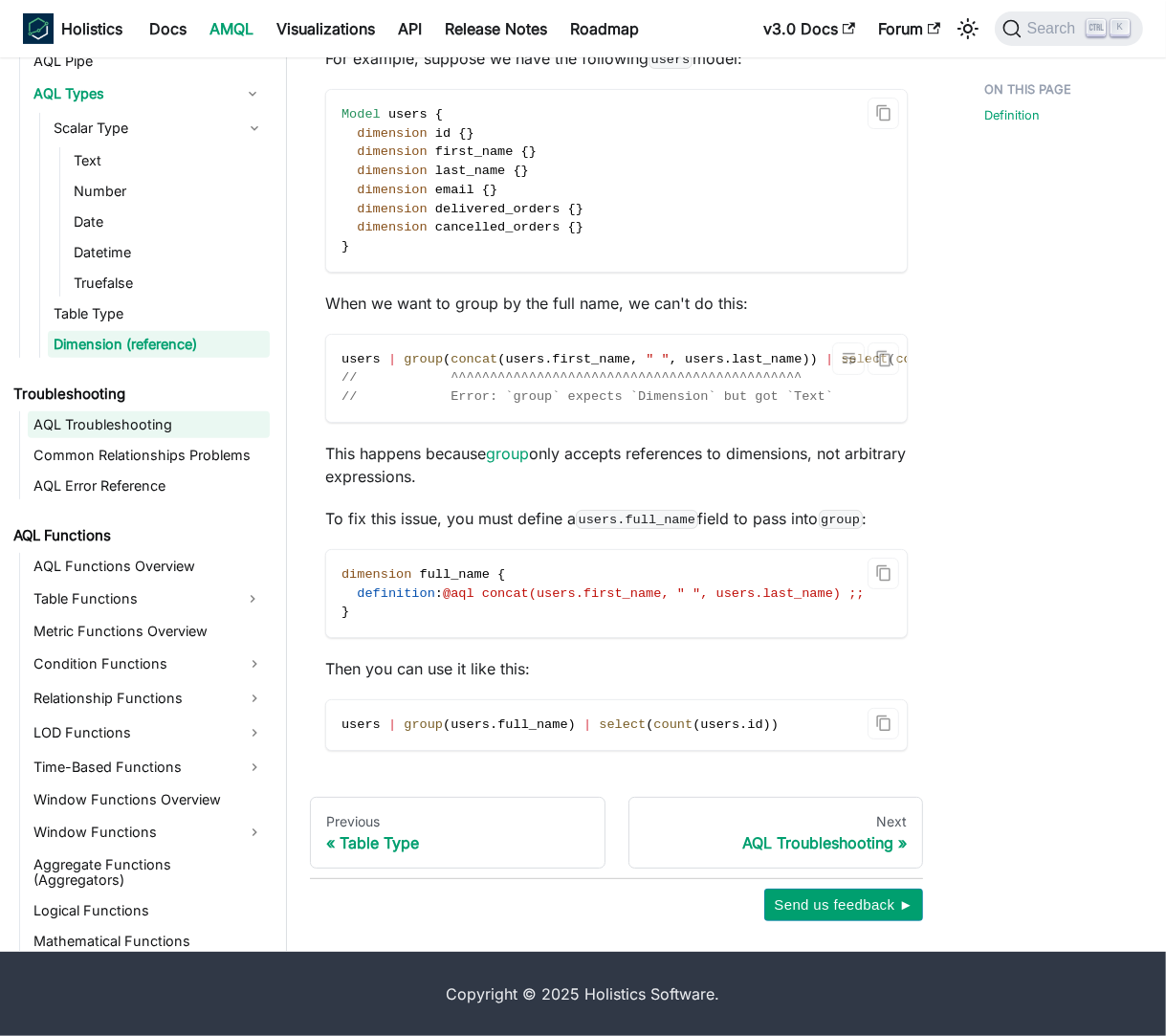 click on "AQL Troubleshooting" at bounding box center [148, 425] 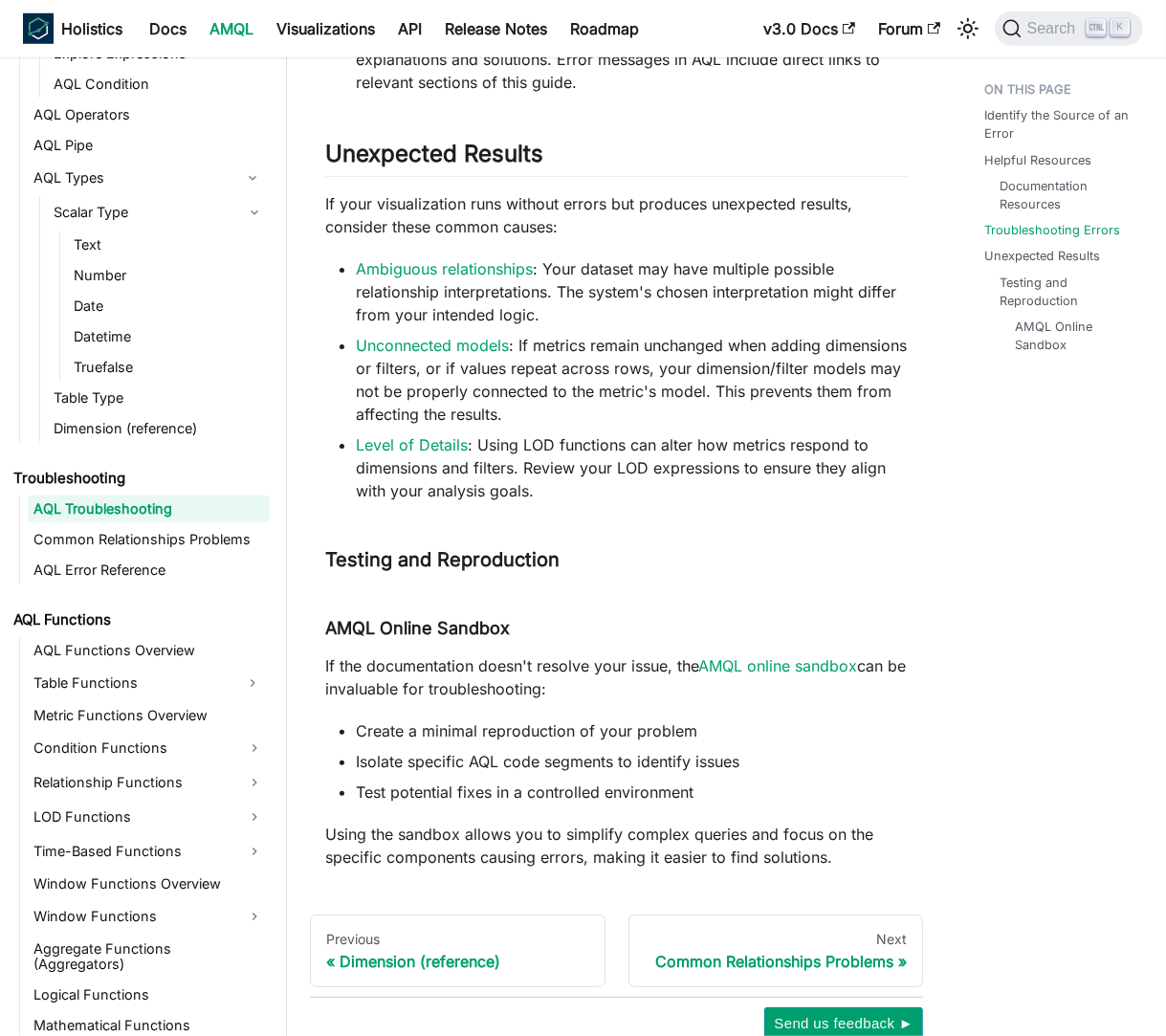 scroll, scrollTop: 1317, scrollLeft: 0, axis: vertical 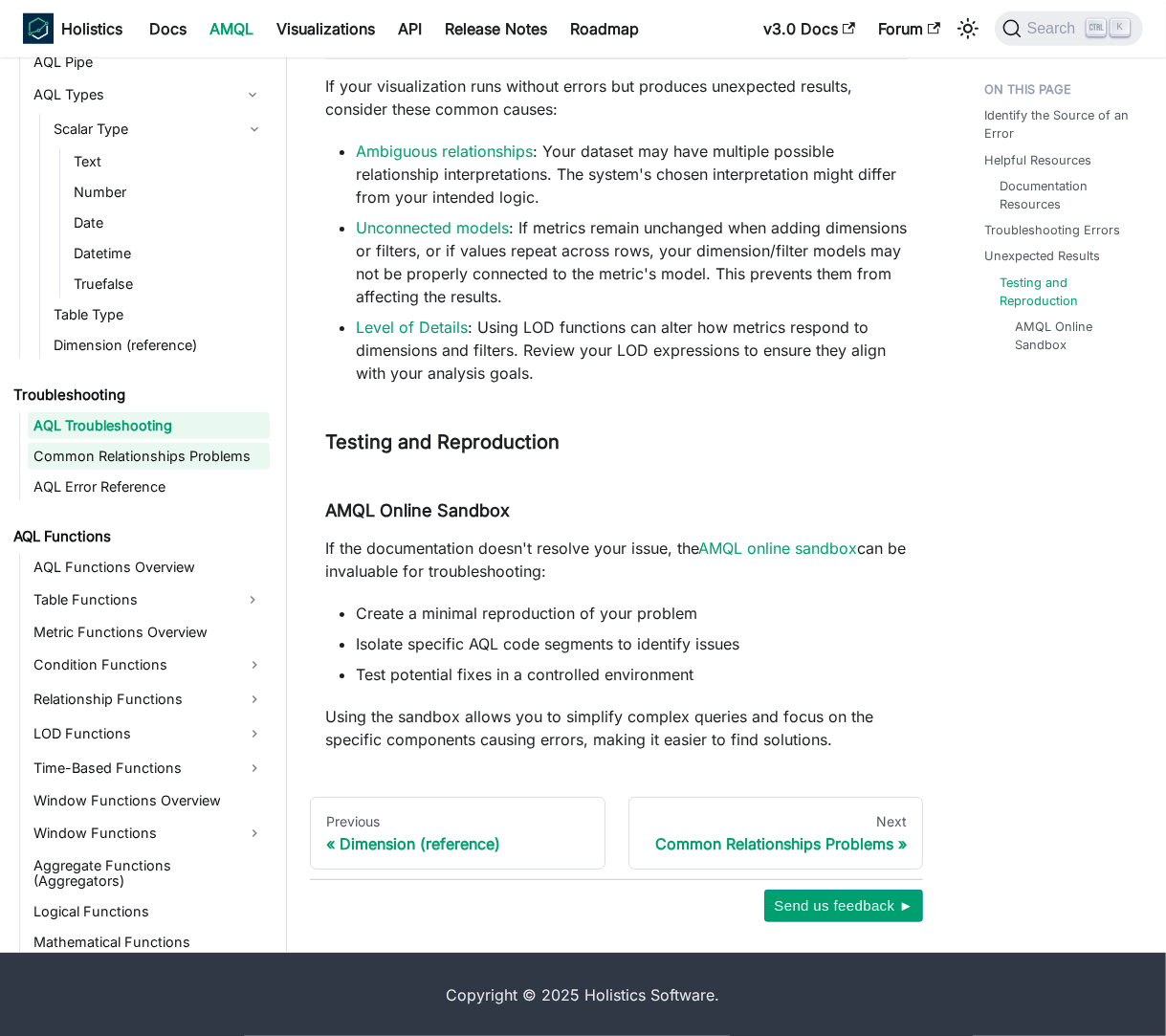 click on "Common Relationships Problems" at bounding box center (148, 456) 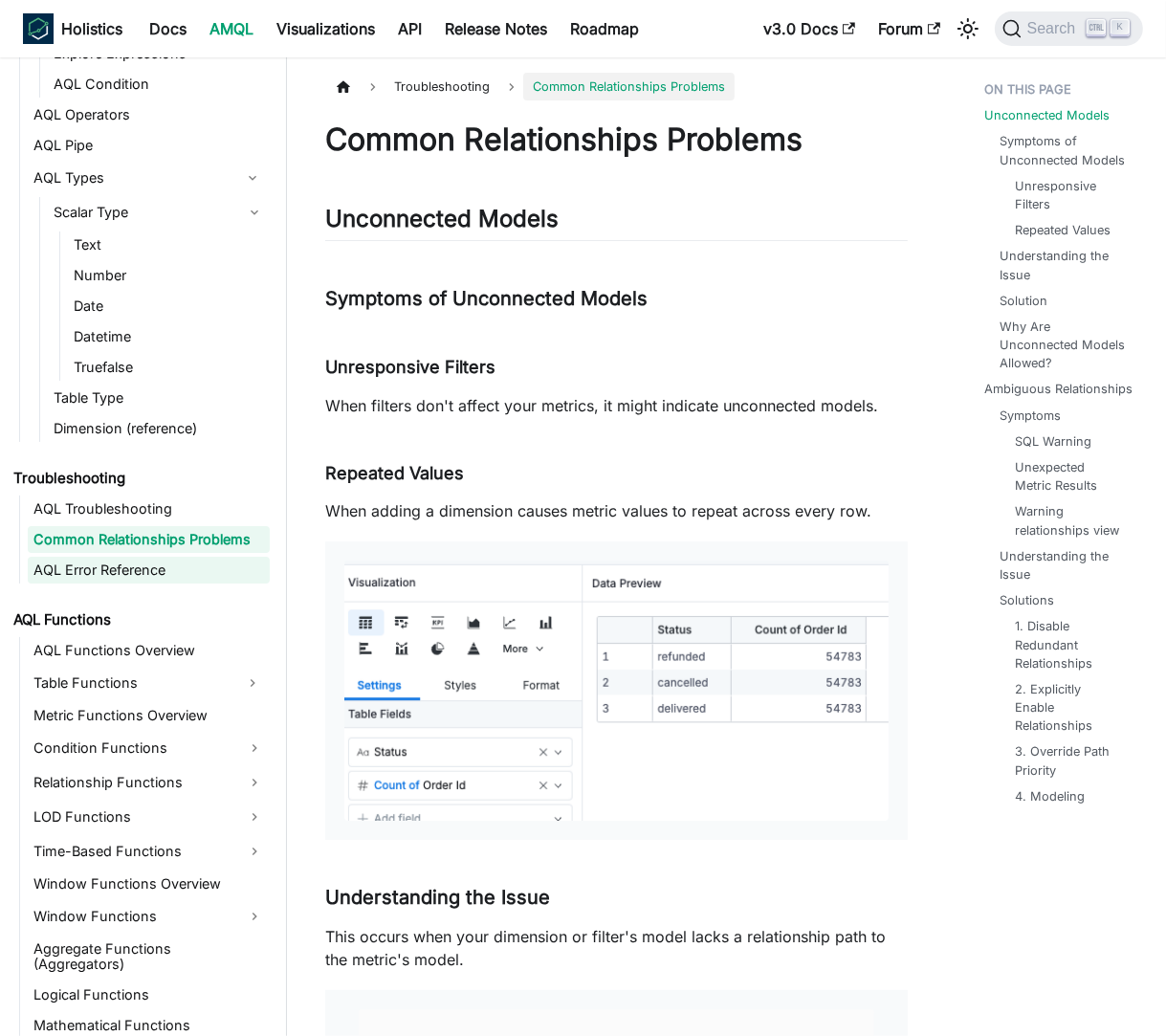click on "AQL Error Reference" at bounding box center [148, 570] 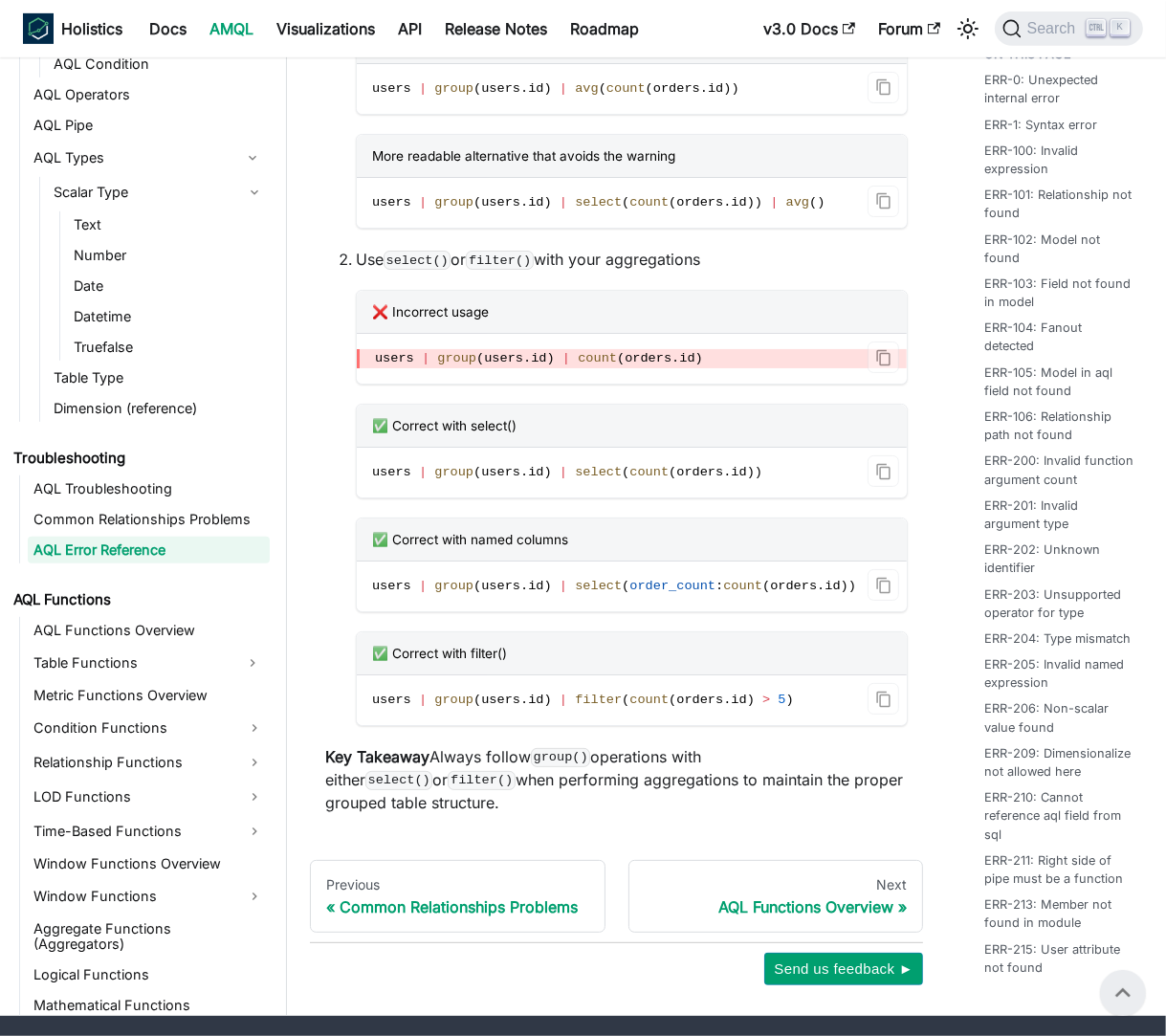 scroll, scrollTop: 18143, scrollLeft: 0, axis: vertical 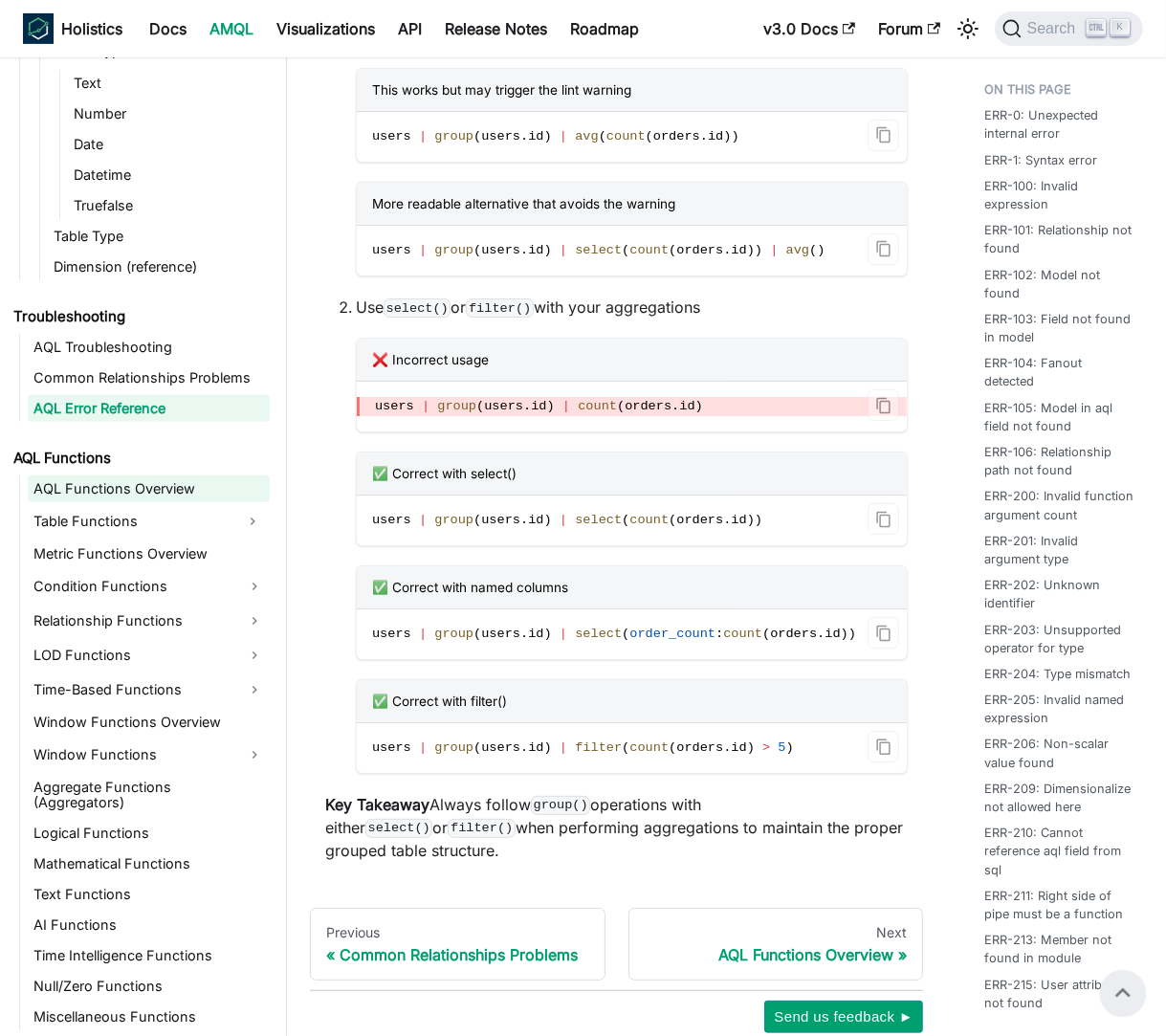 drag, startPoint x: 81, startPoint y: 484, endPoint x: 136, endPoint y: 486, distance: 55.036352 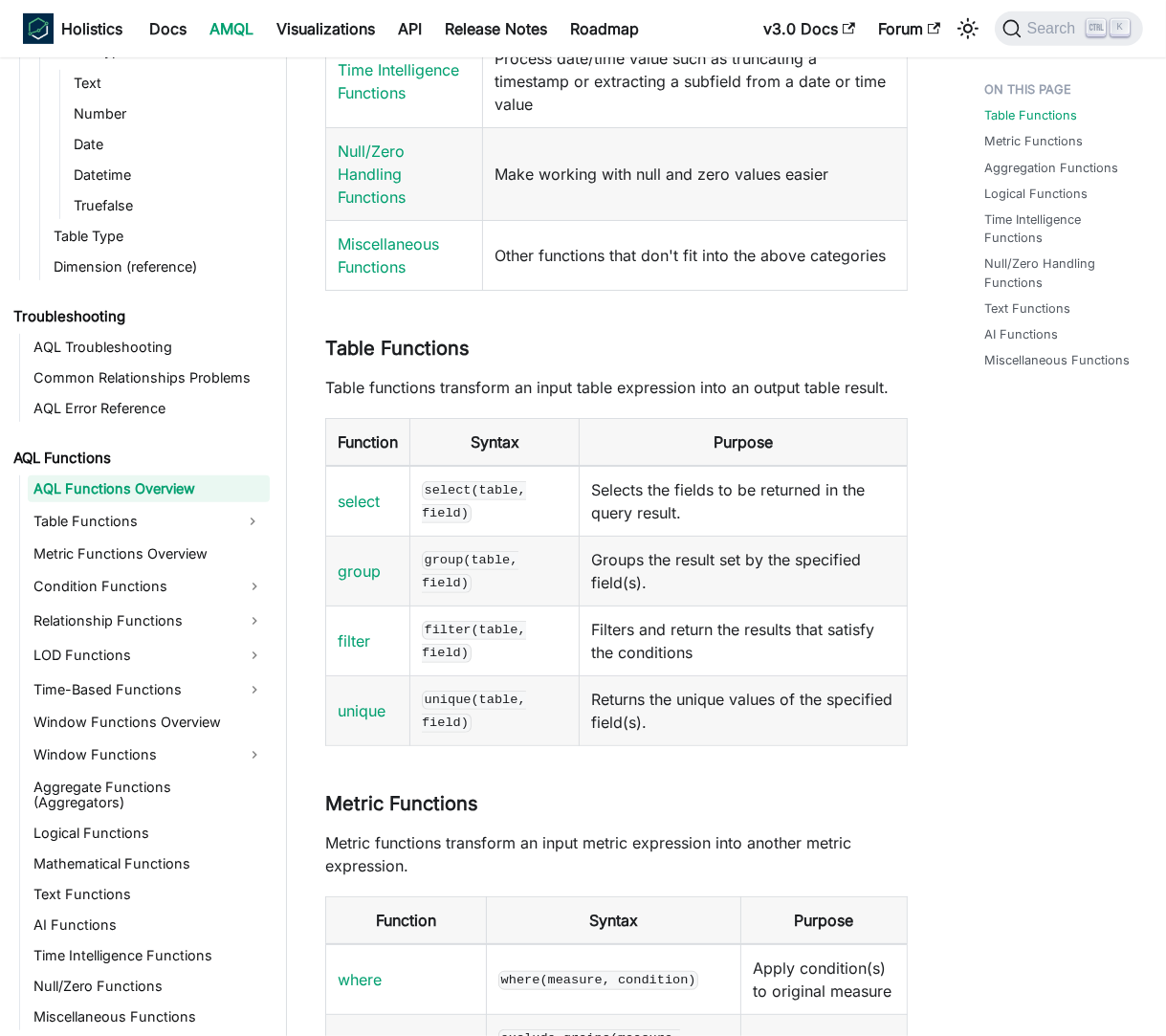 scroll, scrollTop: 747, scrollLeft: 0, axis: vertical 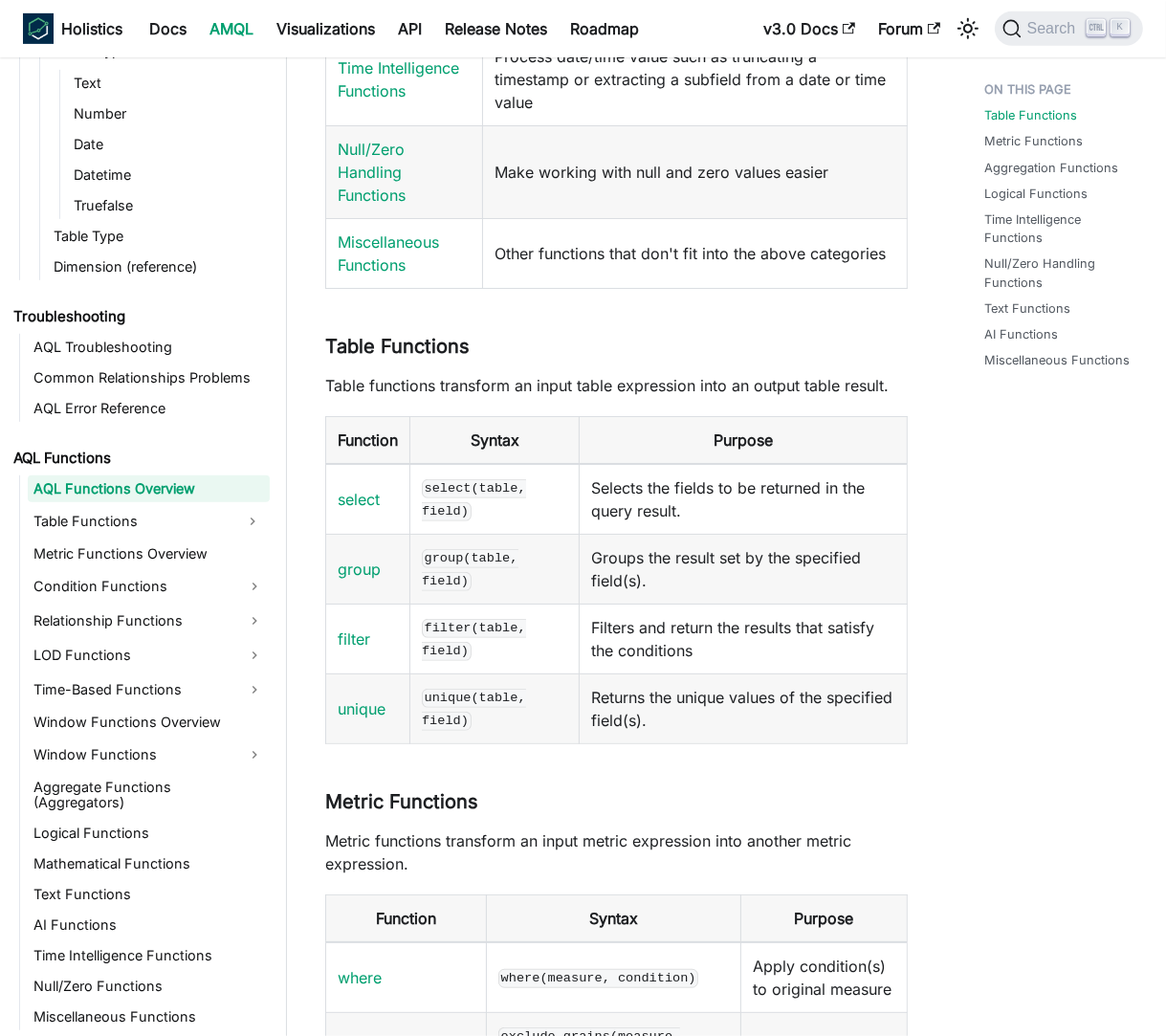 click on "Selects the fields to be returned in the query result." at bounding box center [743, 499] 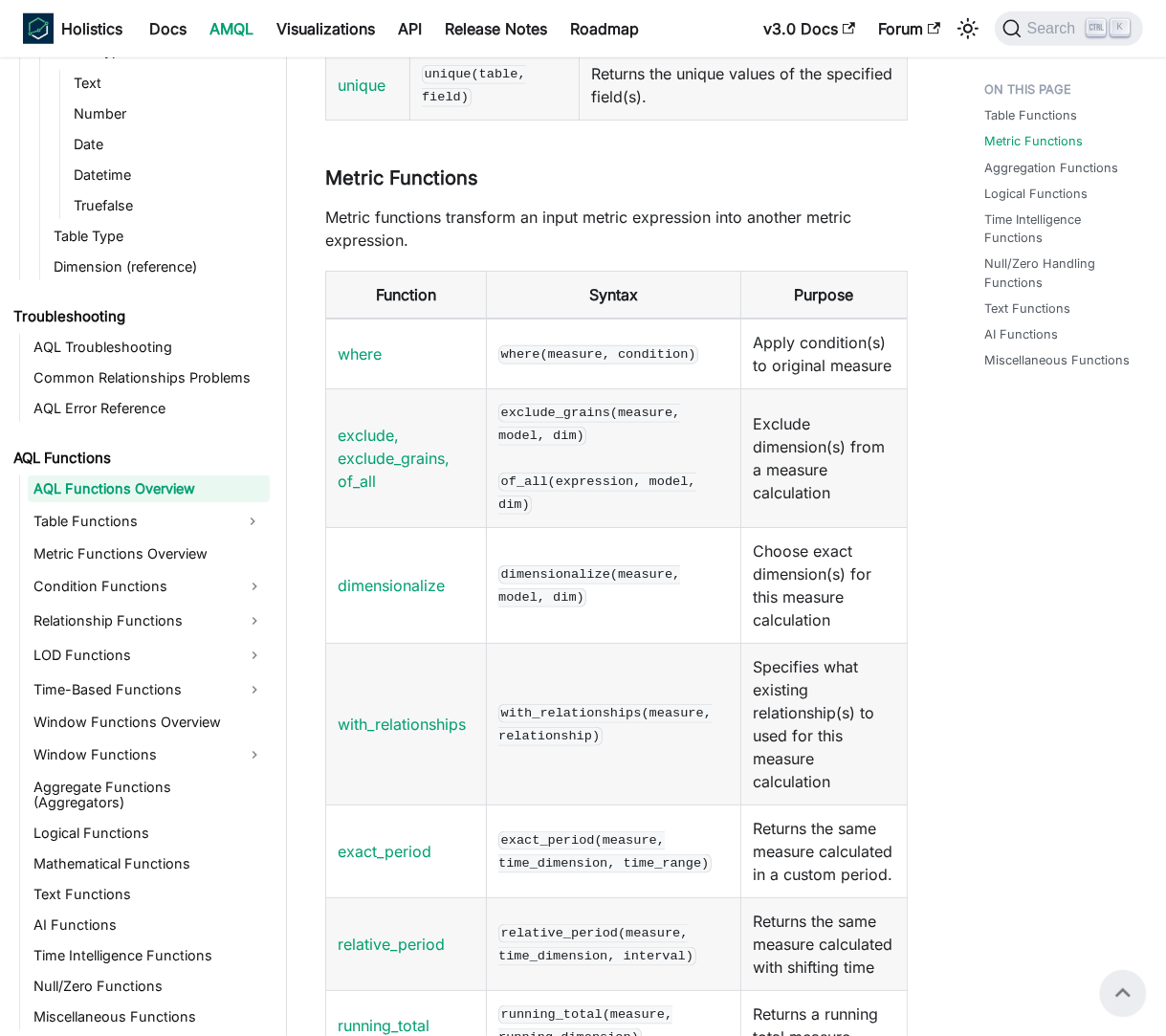 scroll, scrollTop: 1365, scrollLeft: 0, axis: vertical 